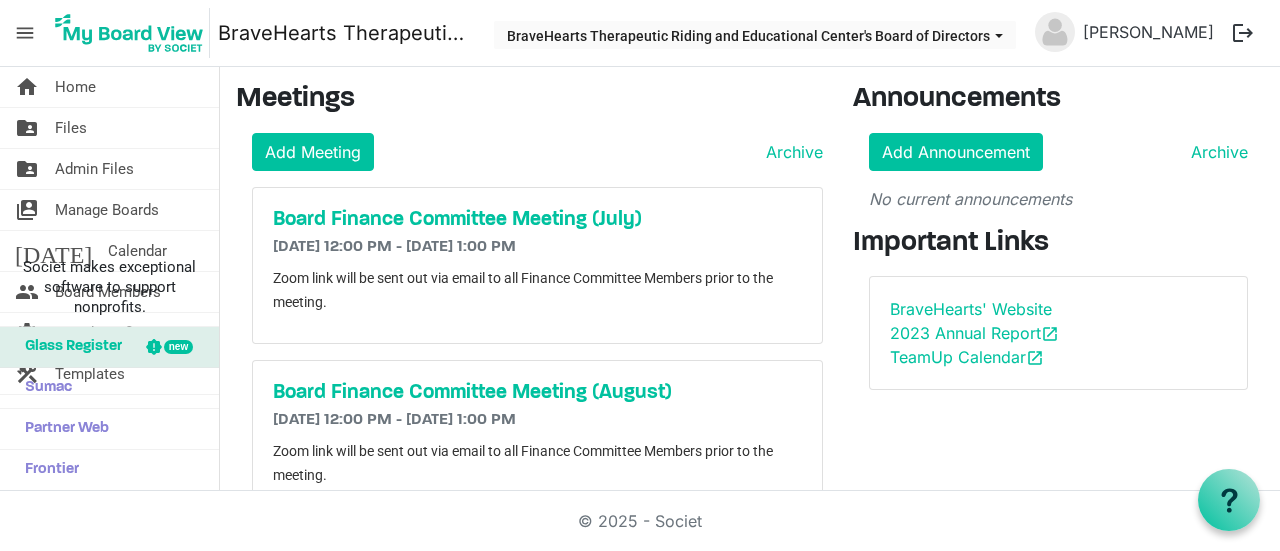 scroll, scrollTop: 0, scrollLeft: 0, axis: both 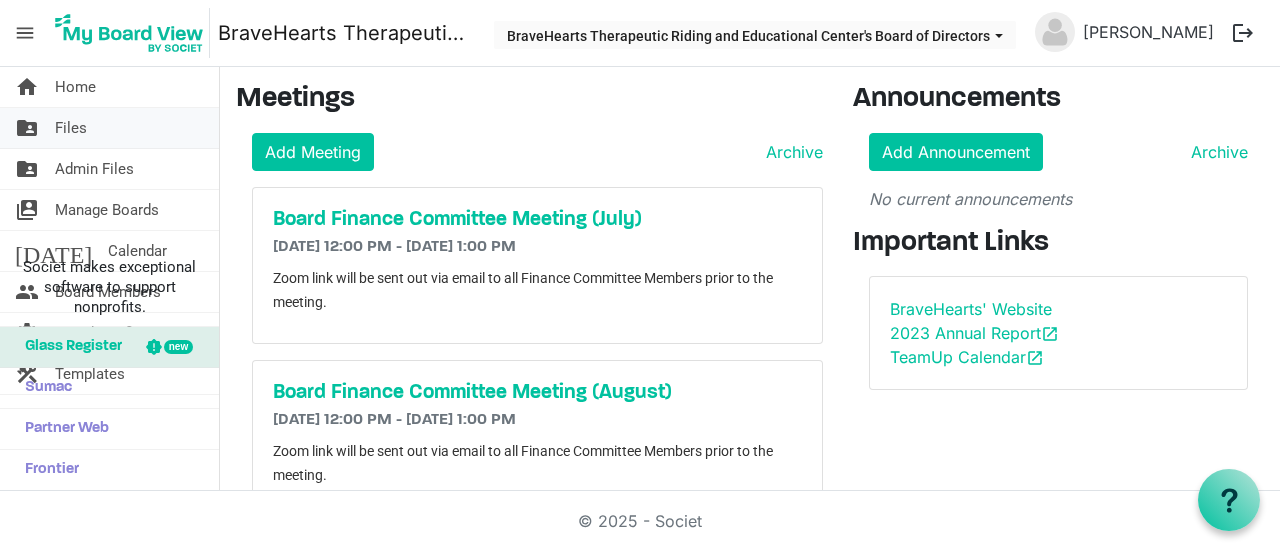 click on "Files" at bounding box center [71, 128] 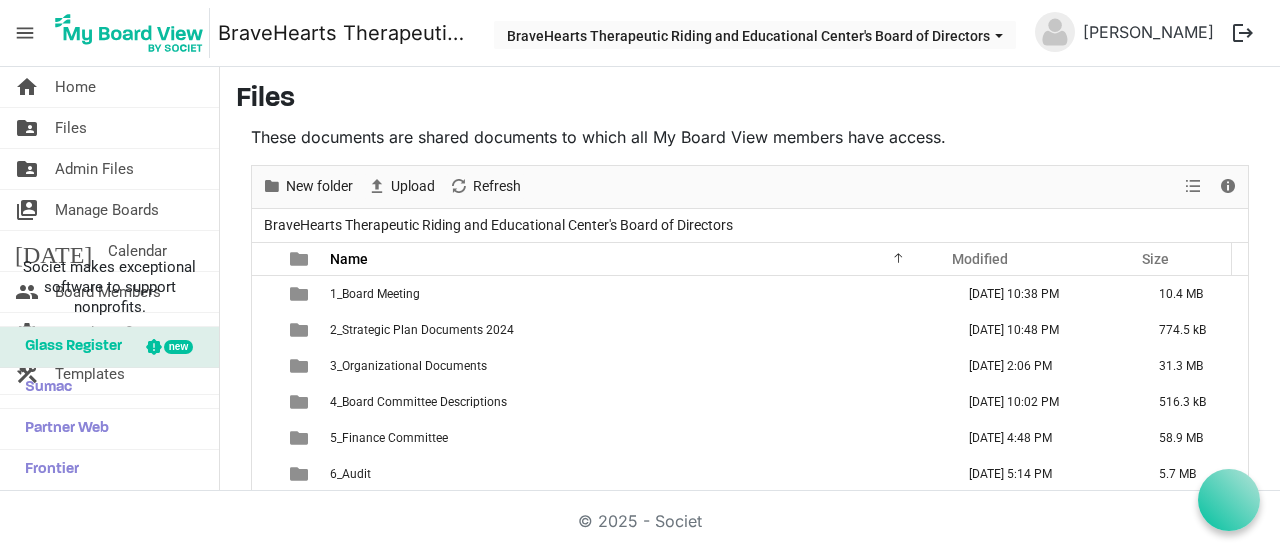 scroll, scrollTop: 0, scrollLeft: 0, axis: both 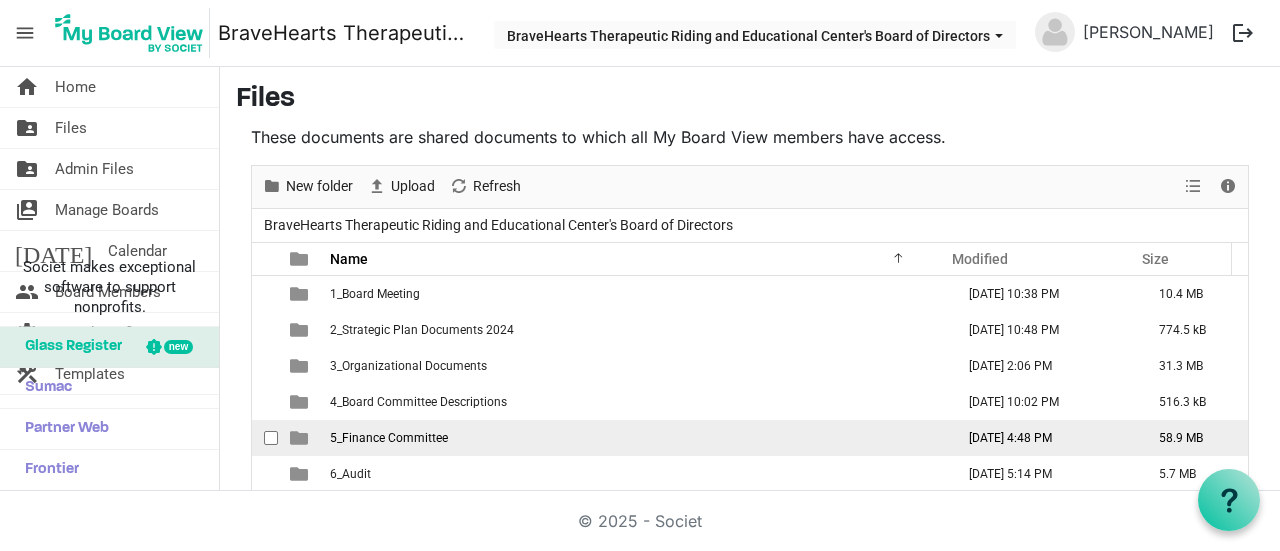 click on "5_Finance Committee" at bounding box center (389, 438) 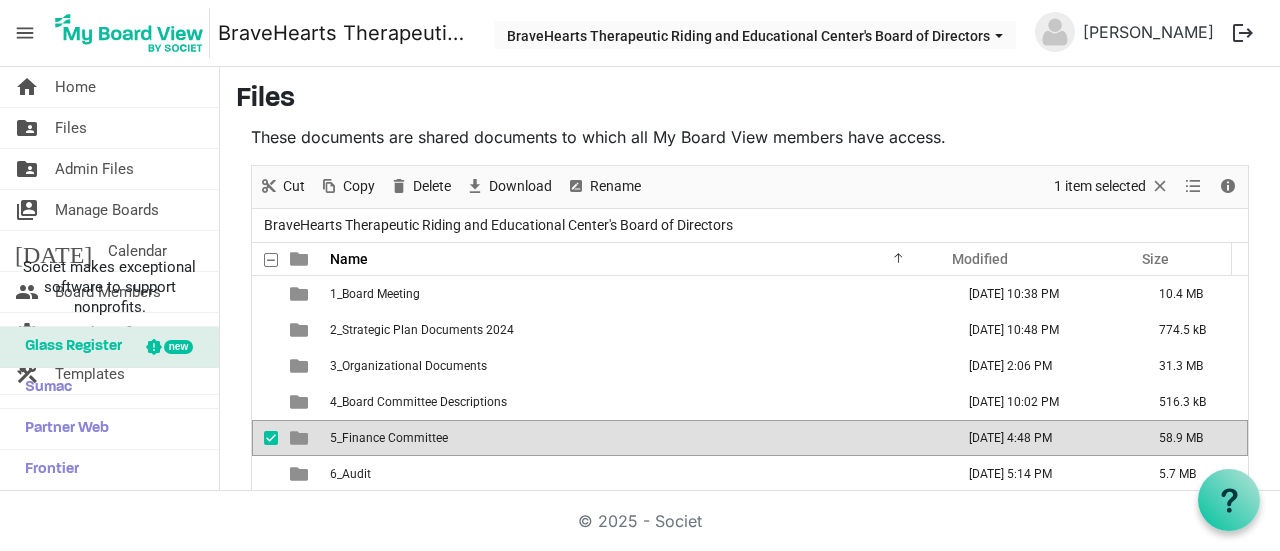click on "5_Finance Committee" at bounding box center (389, 438) 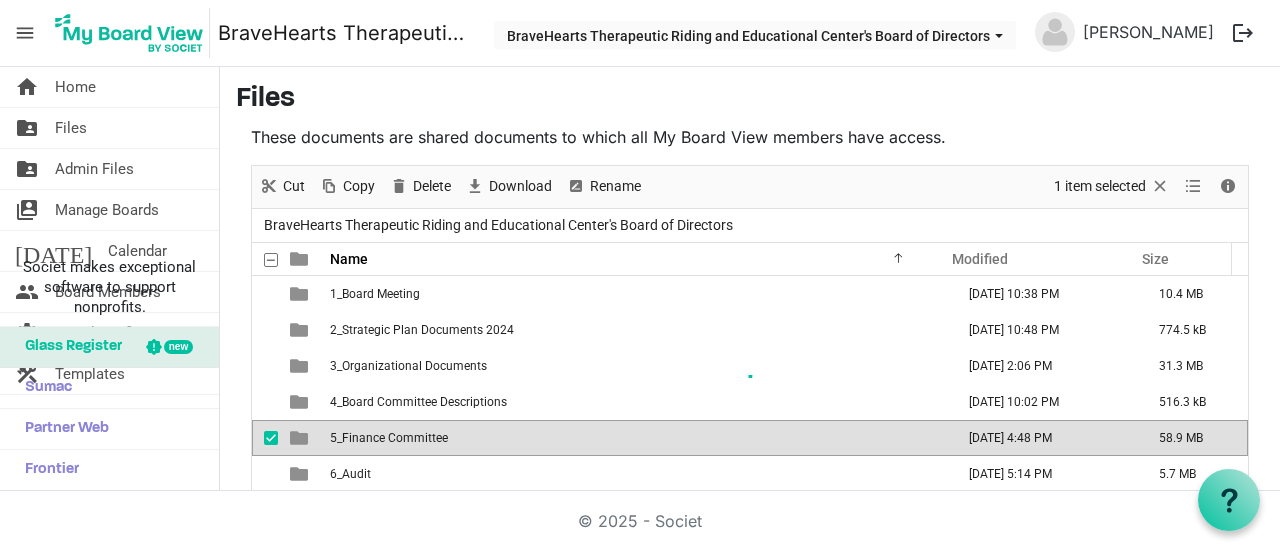 scroll, scrollTop: 122, scrollLeft: 0, axis: vertical 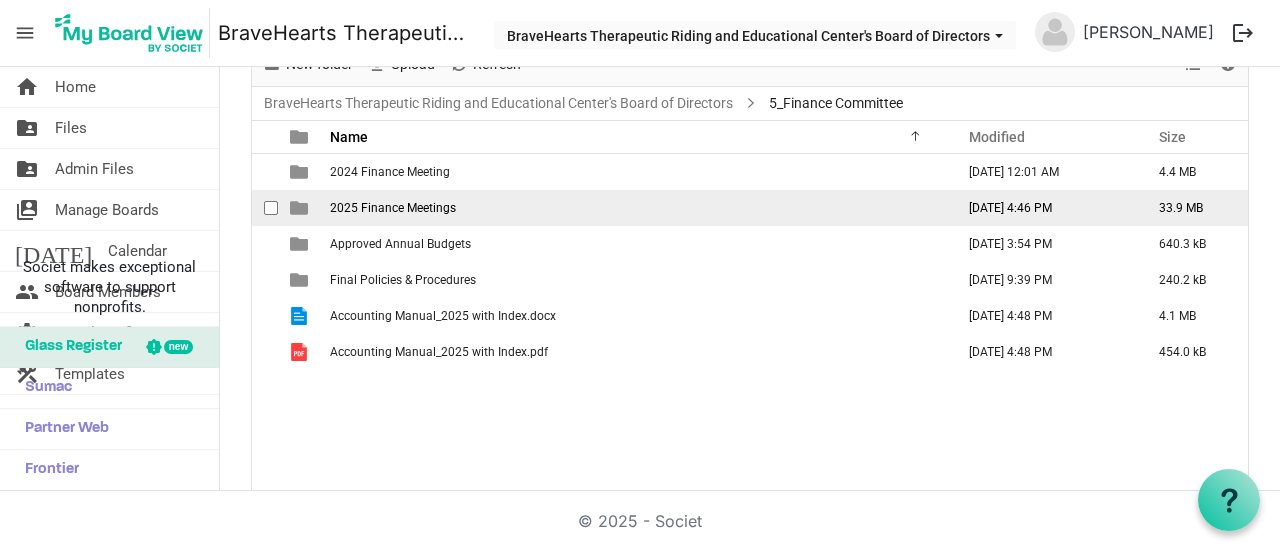 click on "2025 Finance Meetings" at bounding box center [393, 208] 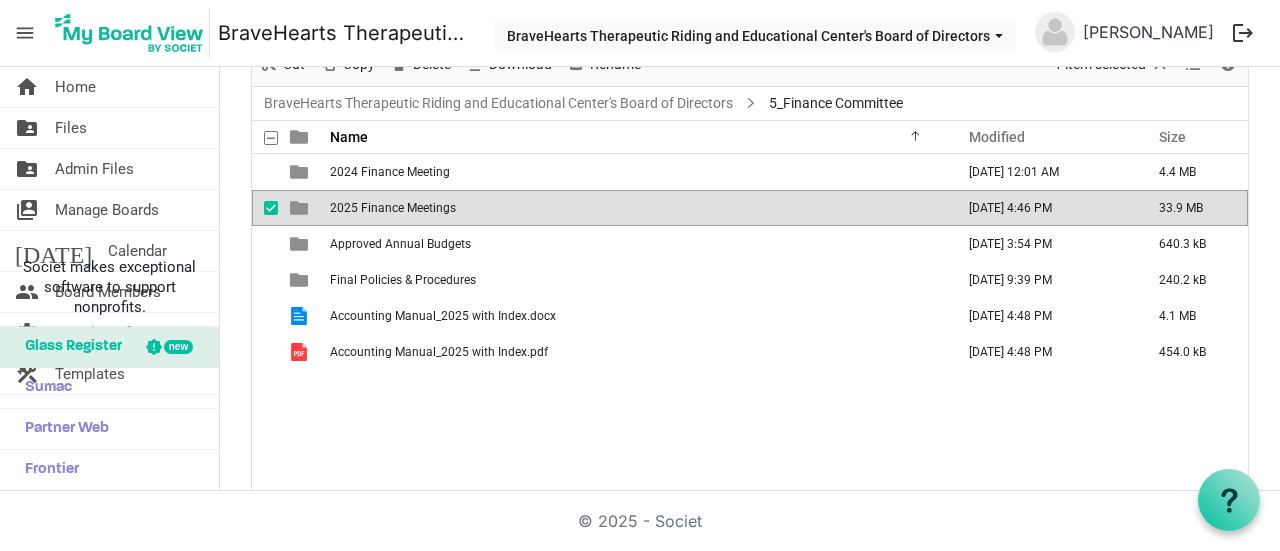 click on "2025 Finance Meetings" at bounding box center (393, 208) 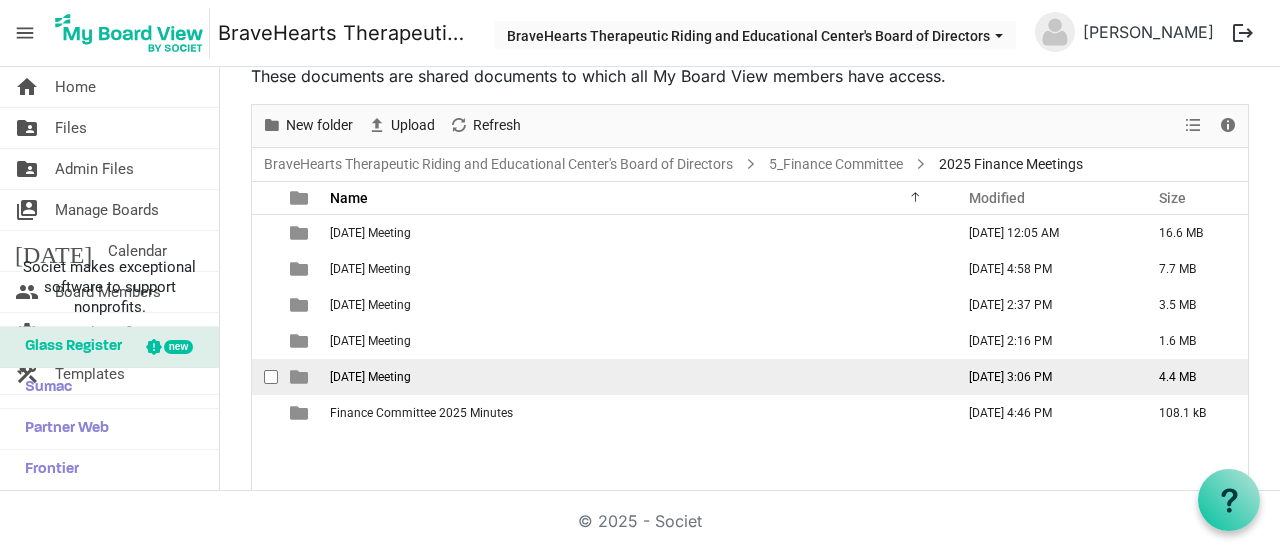 scroll, scrollTop: 60, scrollLeft: 0, axis: vertical 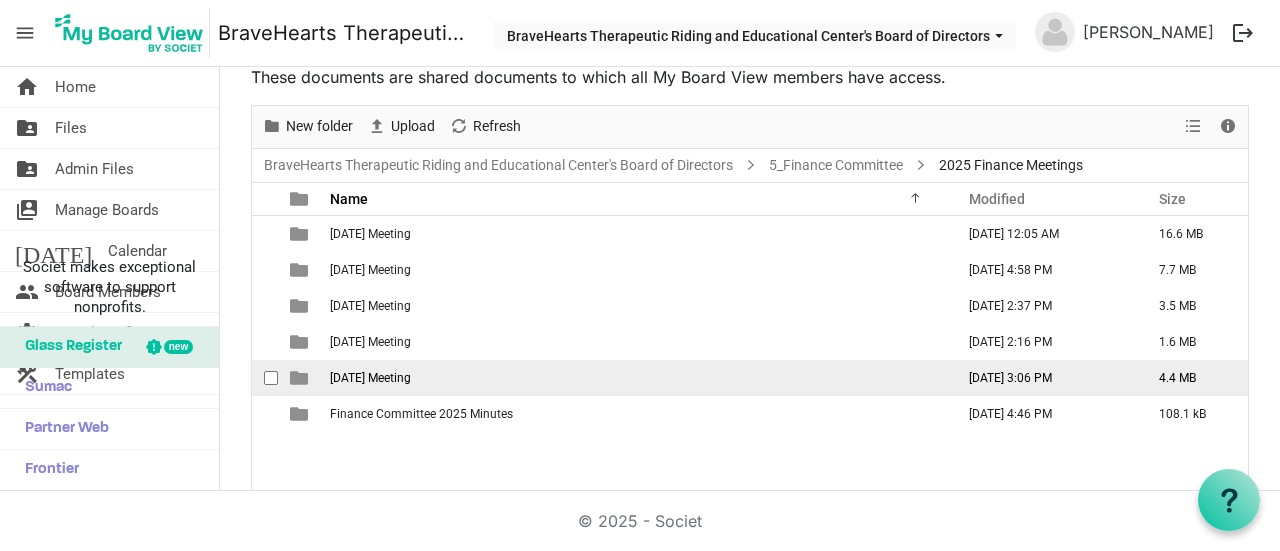 click on "5. June 2025 Meeting" at bounding box center (370, 378) 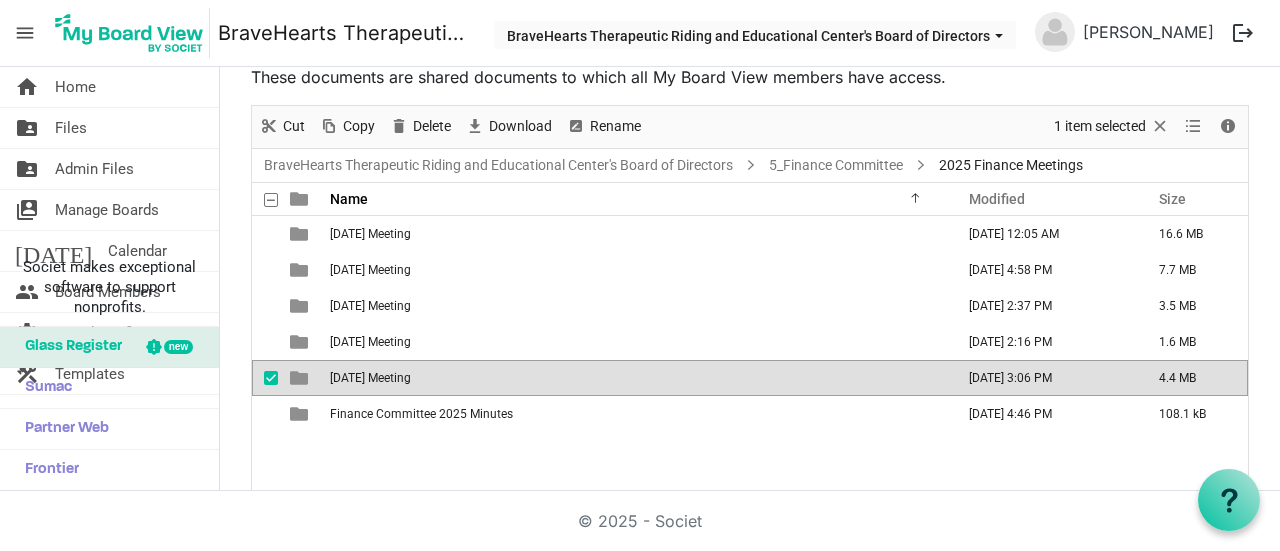 click on "5. June 2025 Meeting" at bounding box center [370, 378] 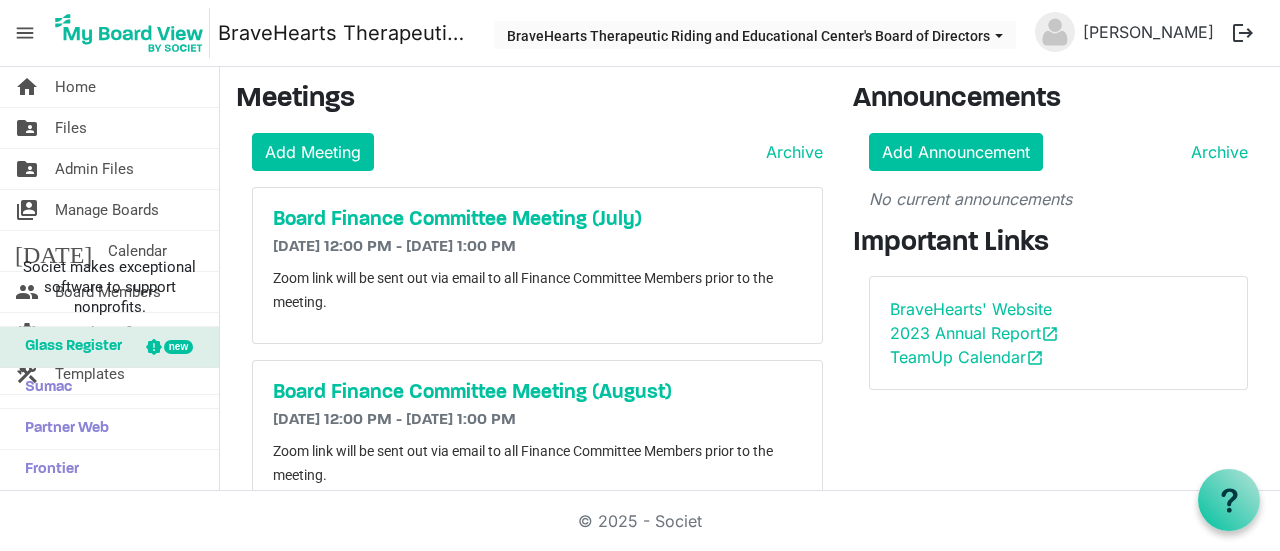 scroll, scrollTop: 0, scrollLeft: 0, axis: both 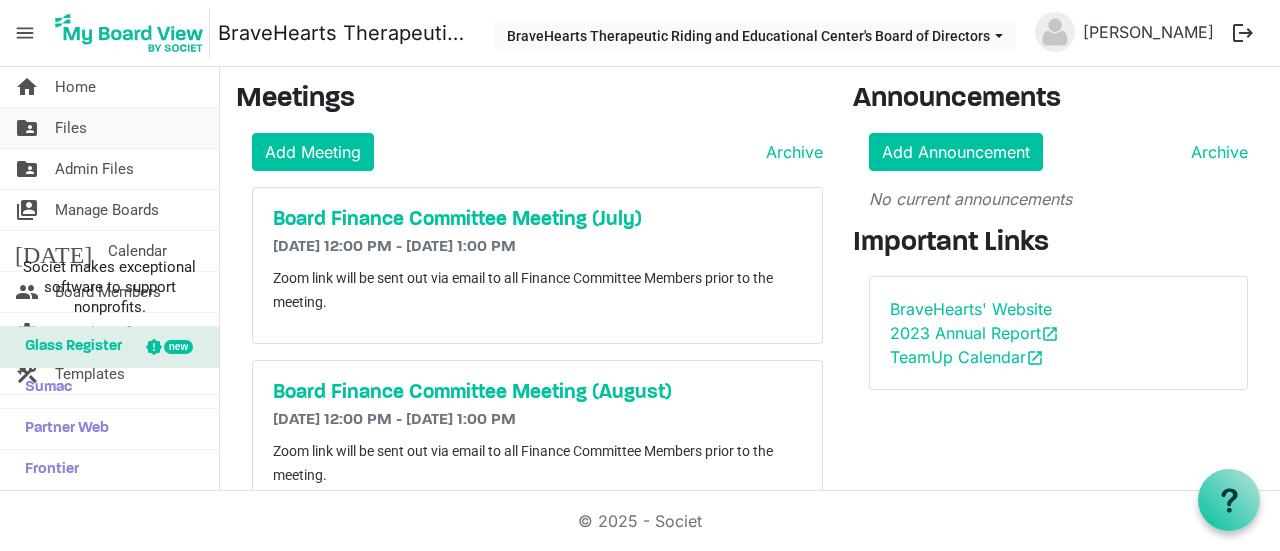 click on "Files" at bounding box center [71, 128] 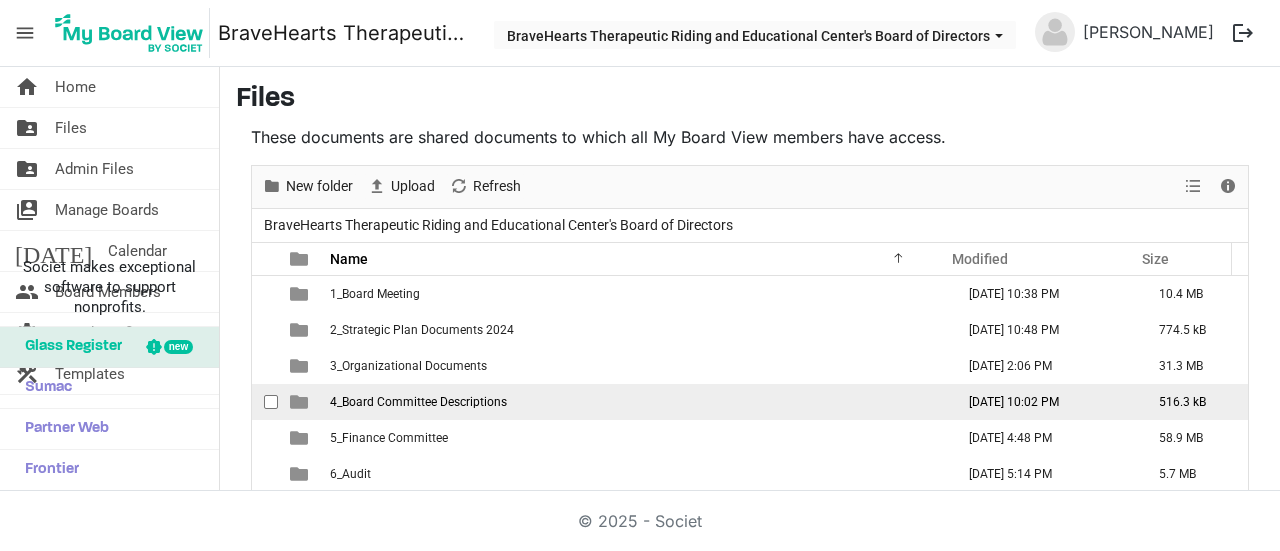 scroll, scrollTop: 0, scrollLeft: 0, axis: both 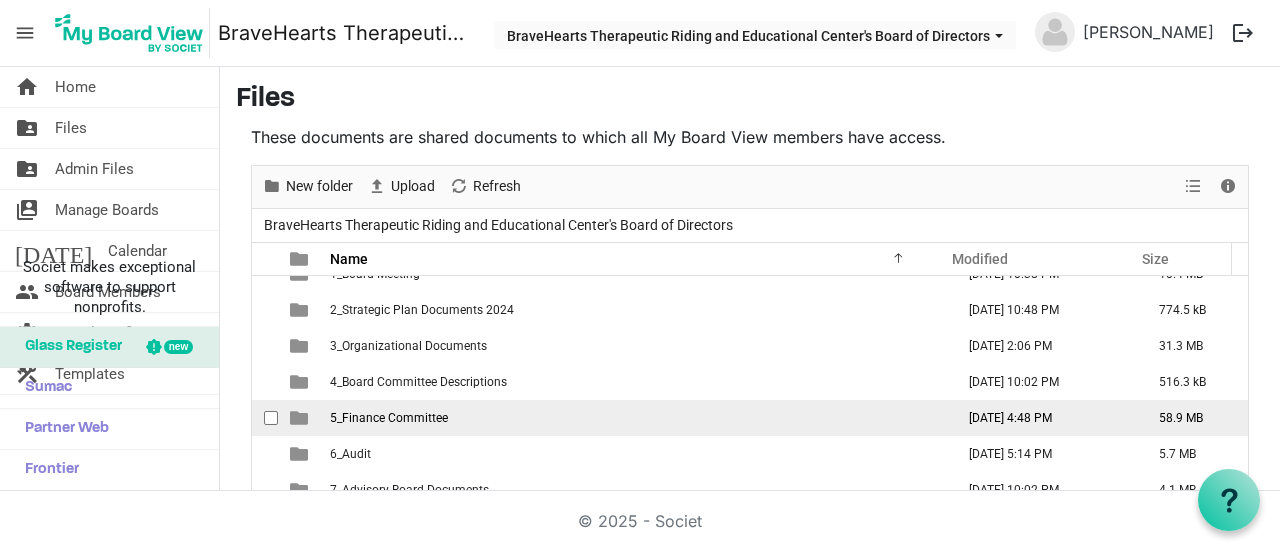 click on "5_Finance Committee" at bounding box center [389, 418] 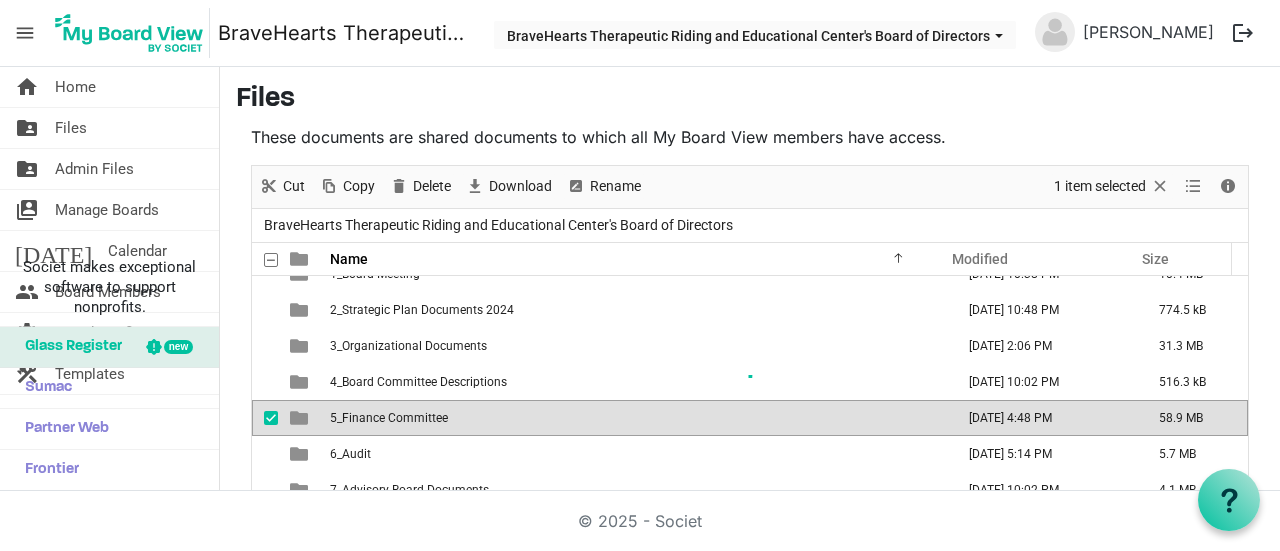 scroll, scrollTop: 122, scrollLeft: 0, axis: vertical 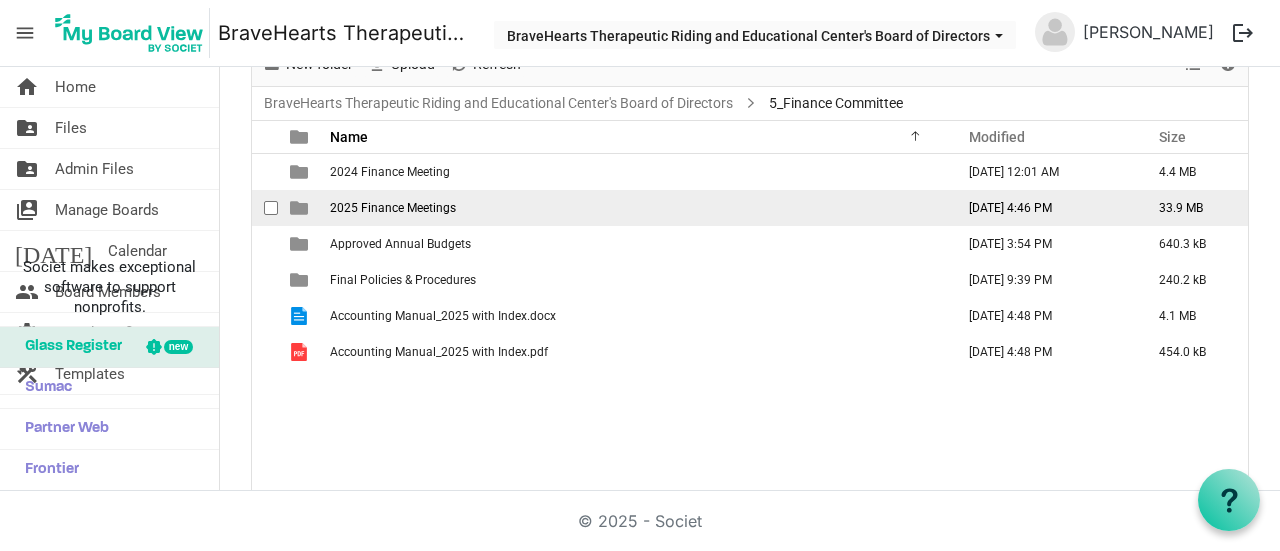 click on "2025 Finance Meetings" at bounding box center (393, 208) 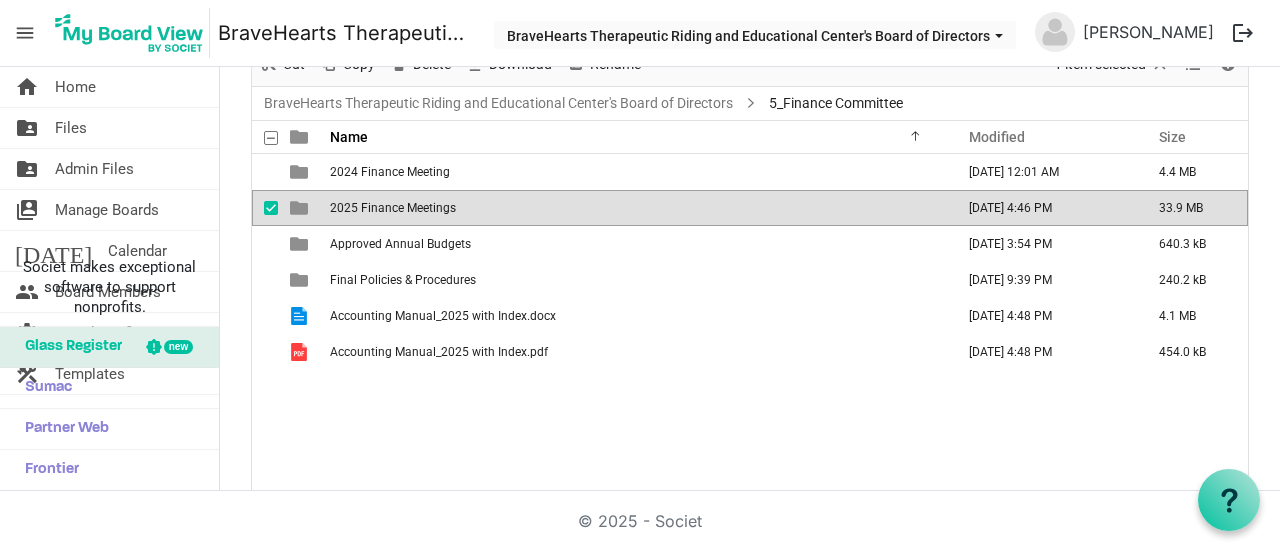 click on "2025 Finance Meetings" at bounding box center [393, 208] 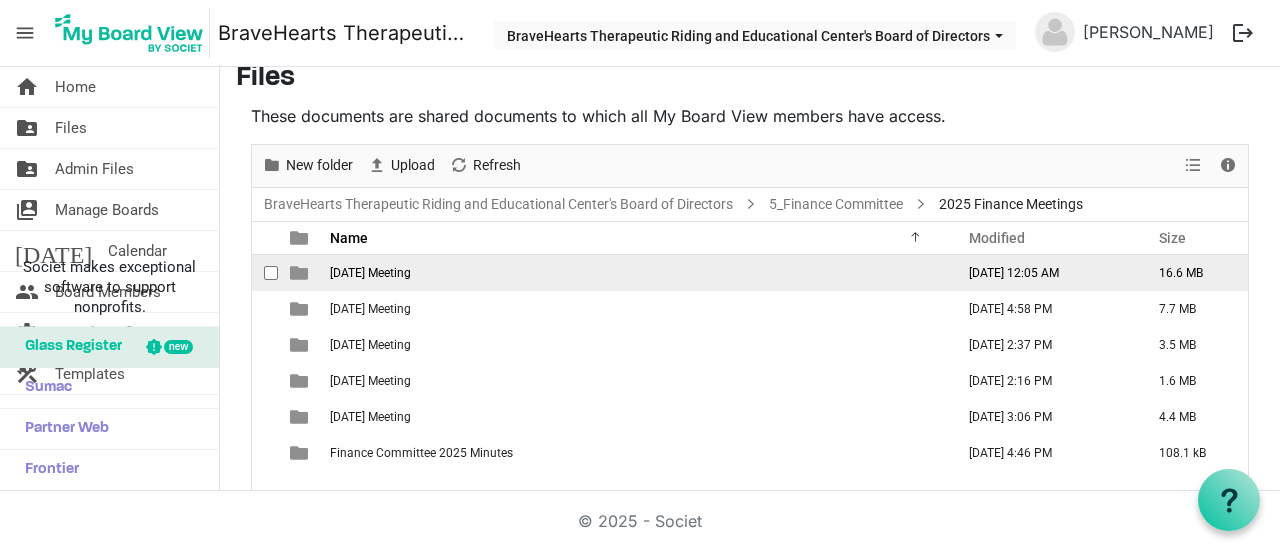 scroll, scrollTop: 20, scrollLeft: 0, axis: vertical 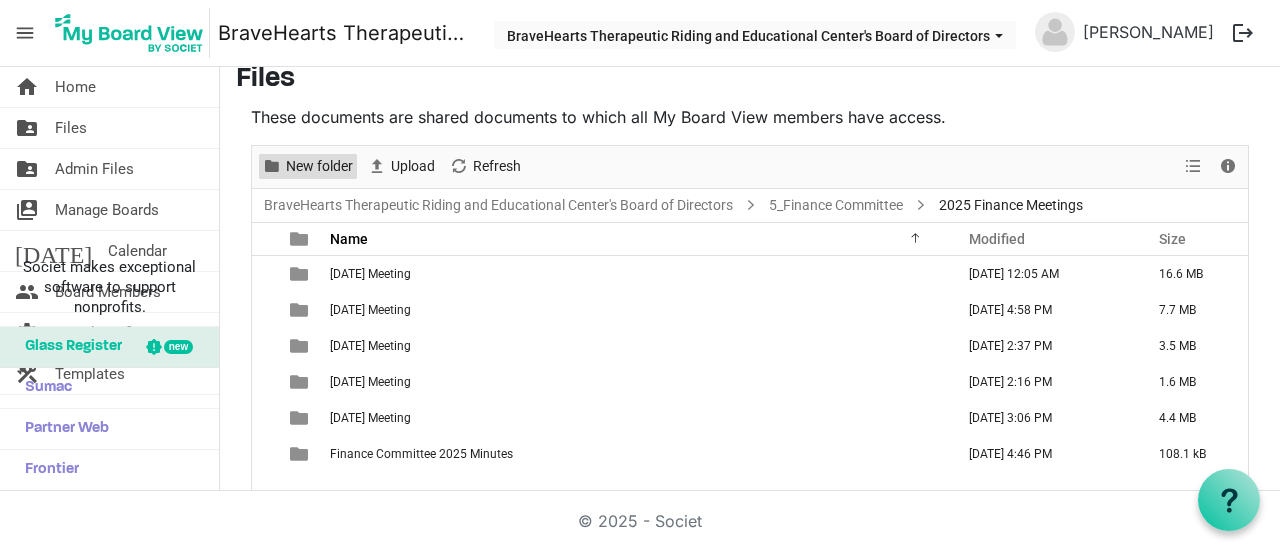 click on "New folder" at bounding box center [319, 166] 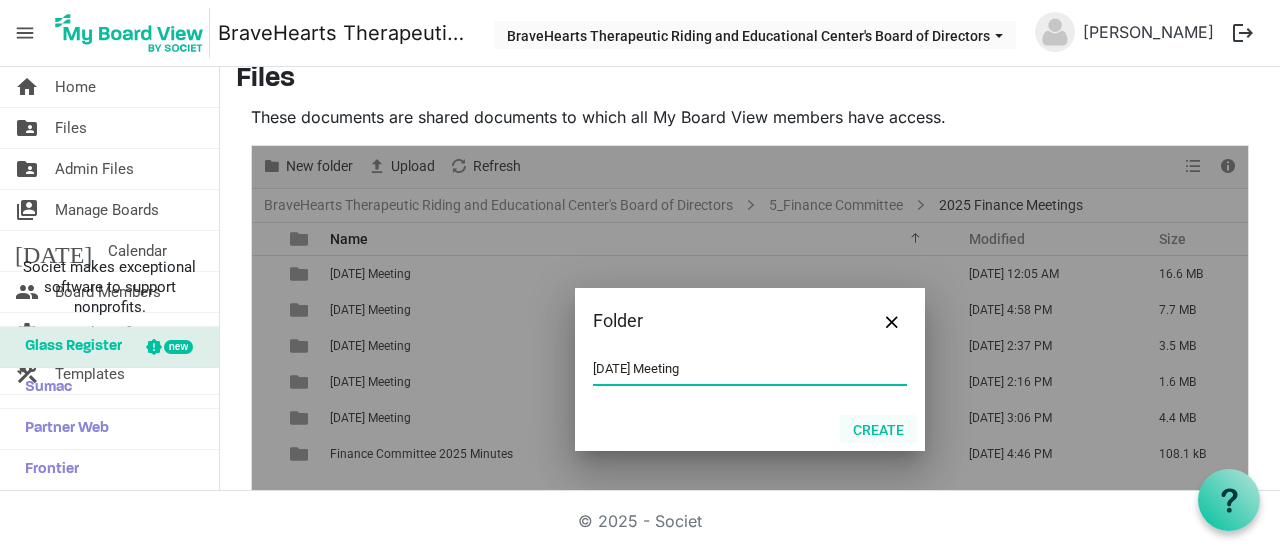 type on "6. July 2025 Meeting" 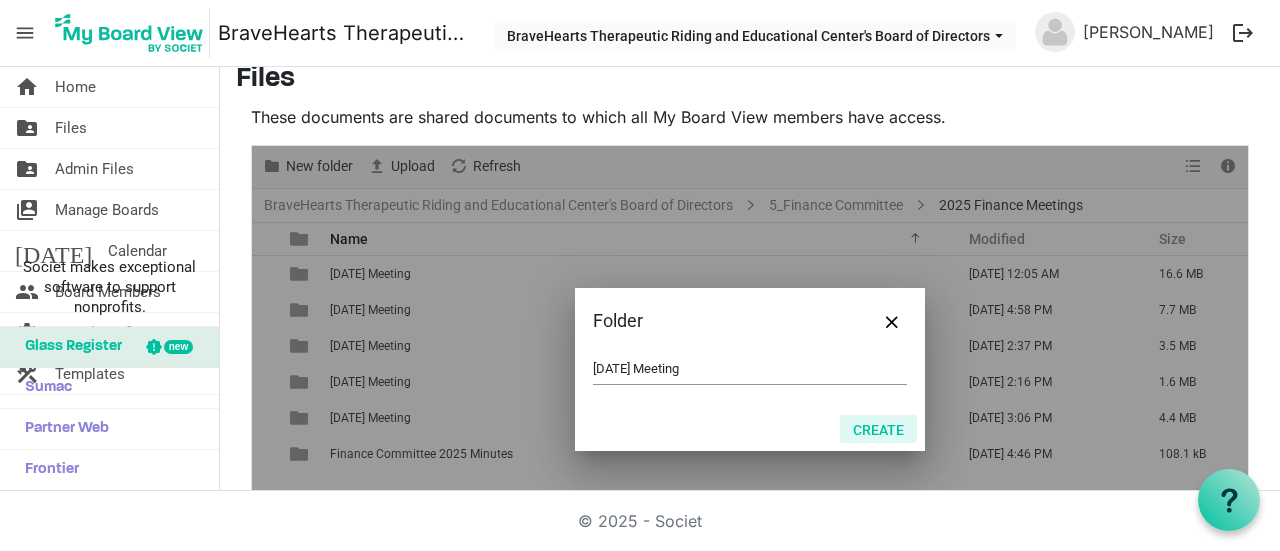 click on "Create" at bounding box center (878, 429) 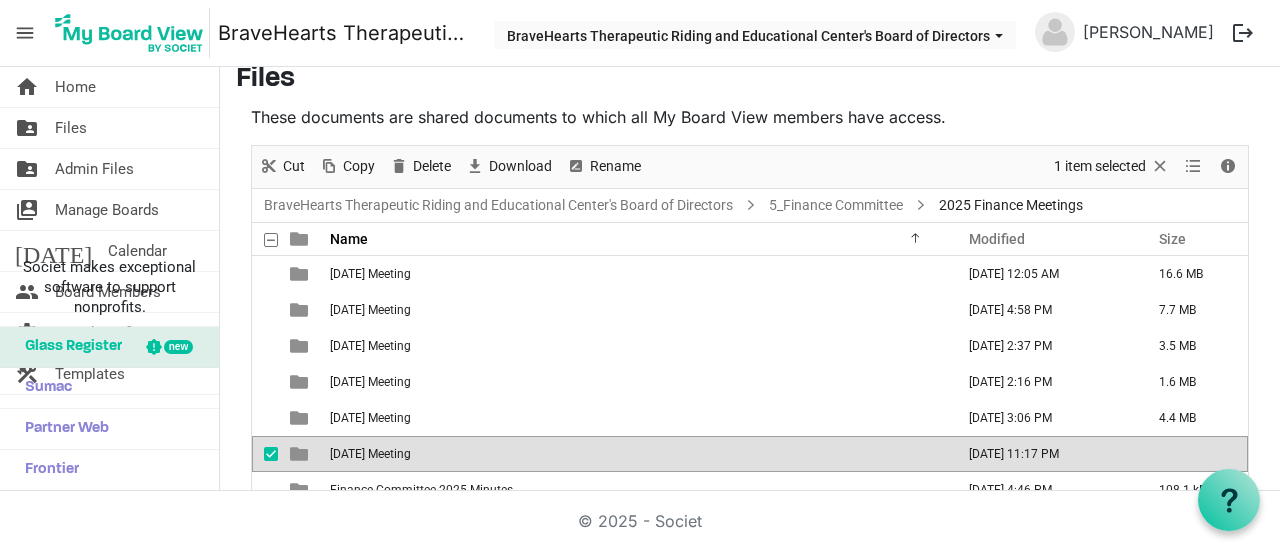 click on "6. July 2025 Meeting" at bounding box center (636, 454) 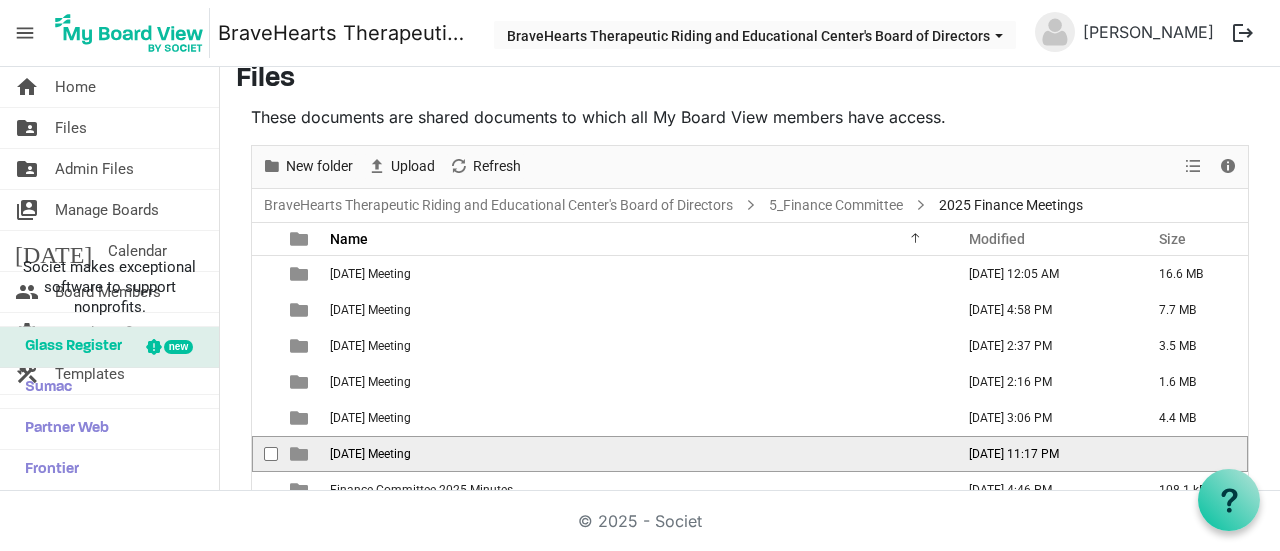 click on "6. July 2025 Meeting" at bounding box center (636, 454) 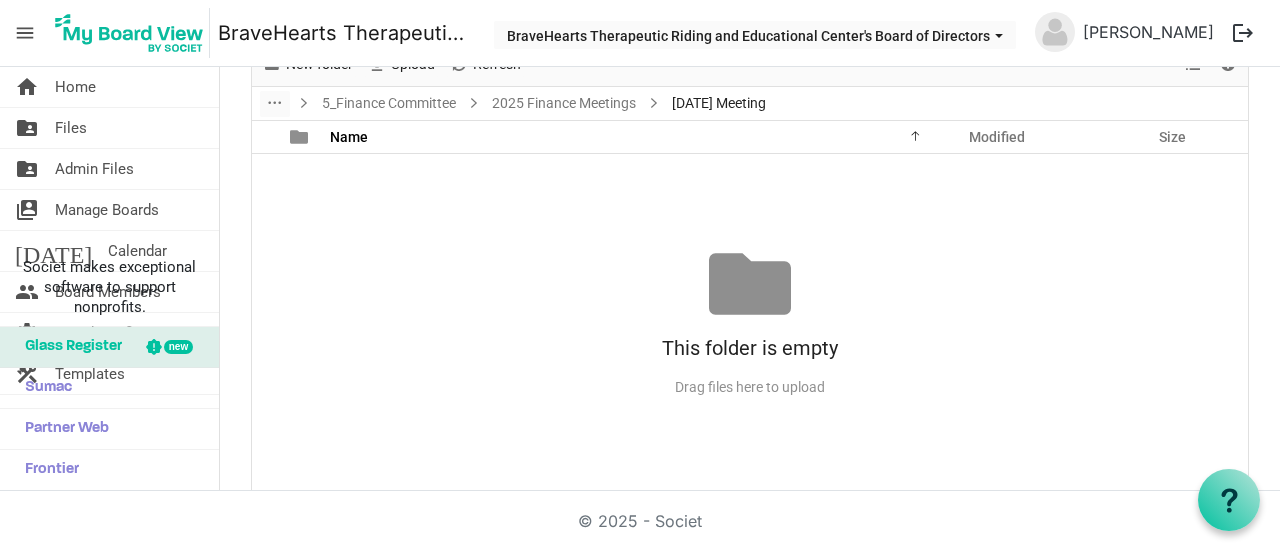 scroll, scrollTop: 9, scrollLeft: 0, axis: vertical 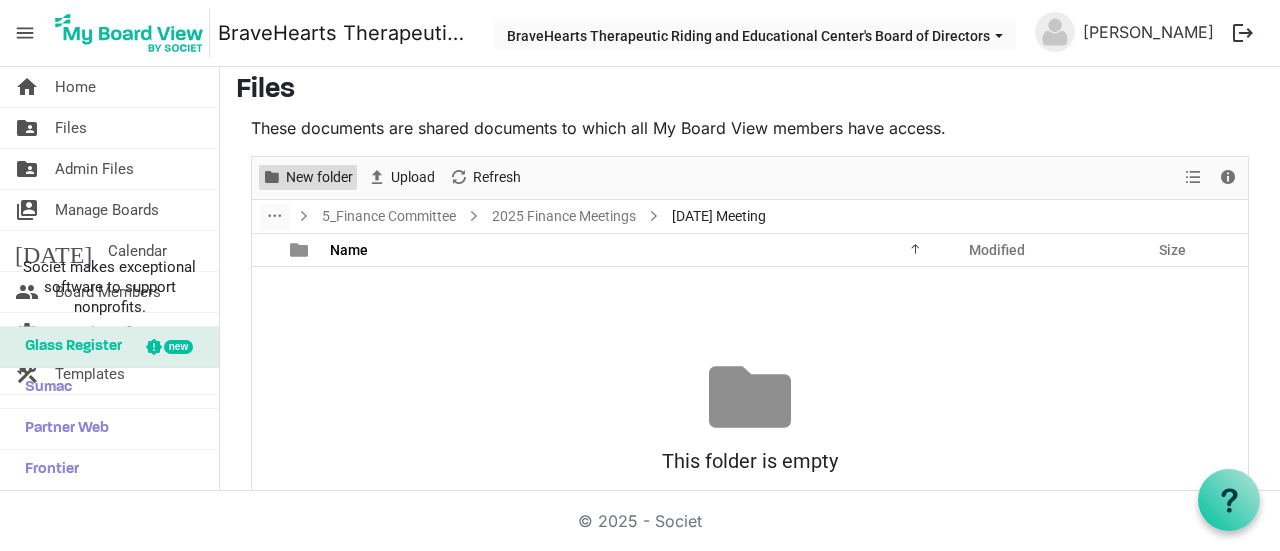 click on "New folder" at bounding box center (319, 177) 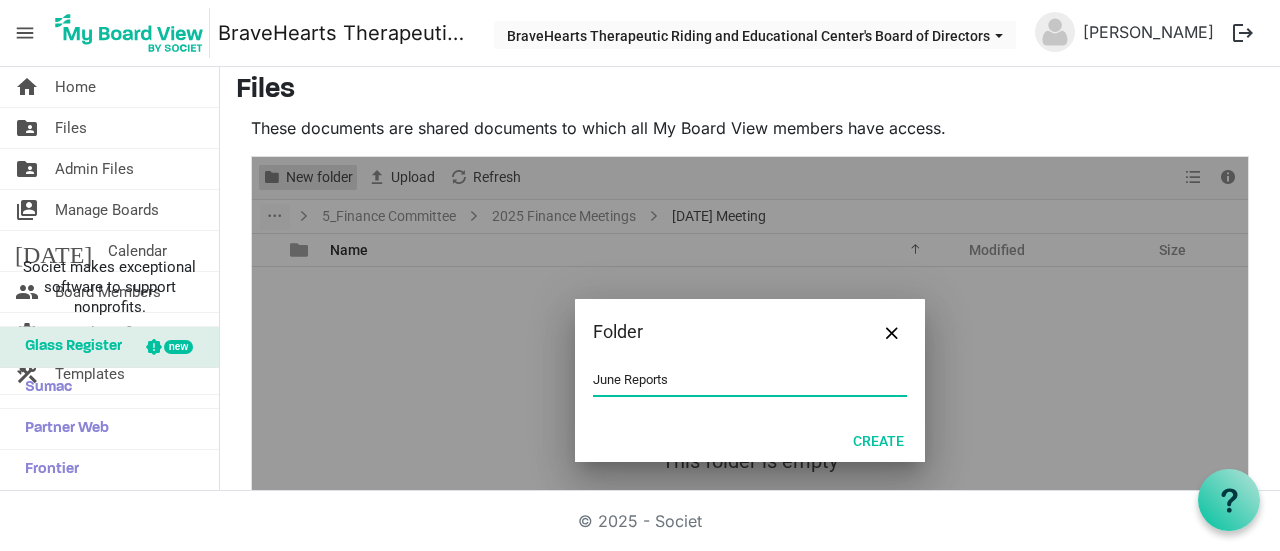 type on "June Reports" 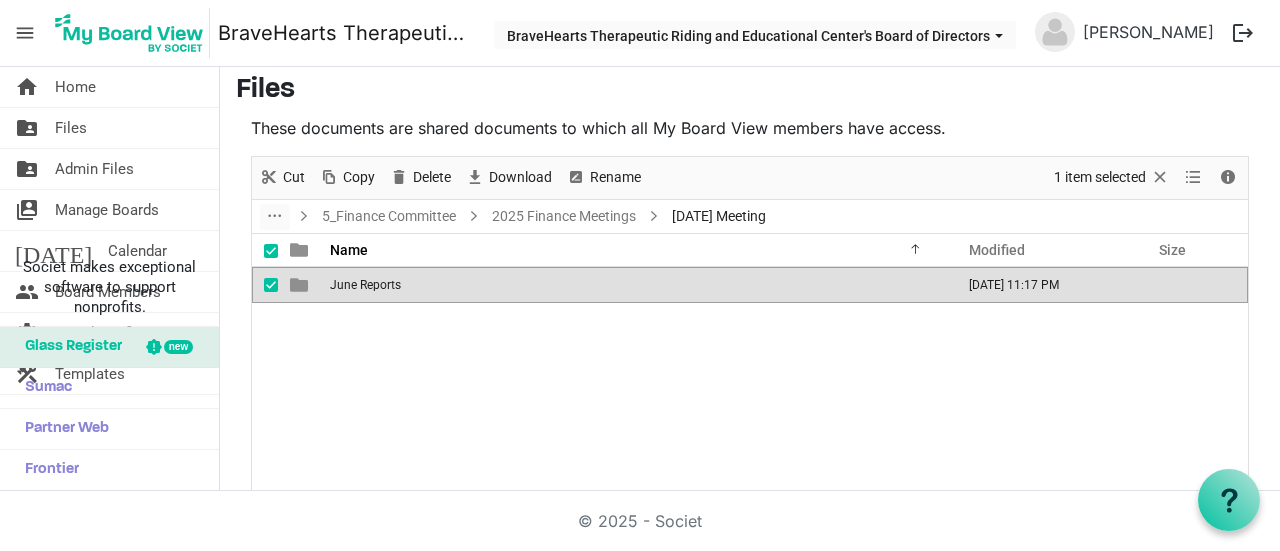 click on "June Reports" at bounding box center (365, 285) 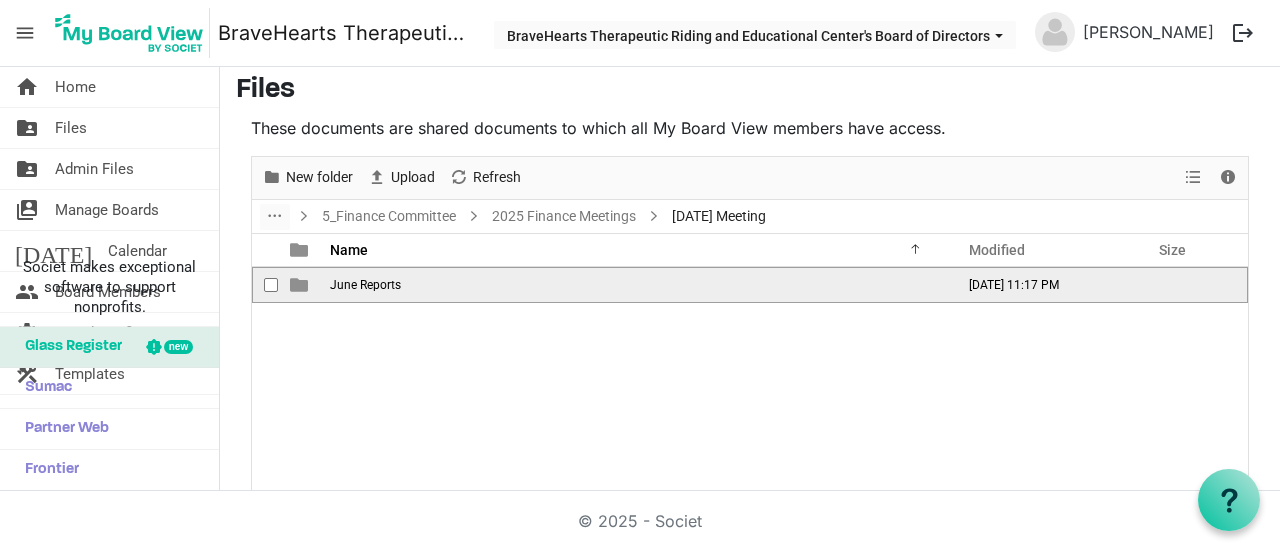 click on "June Reports" at bounding box center (365, 285) 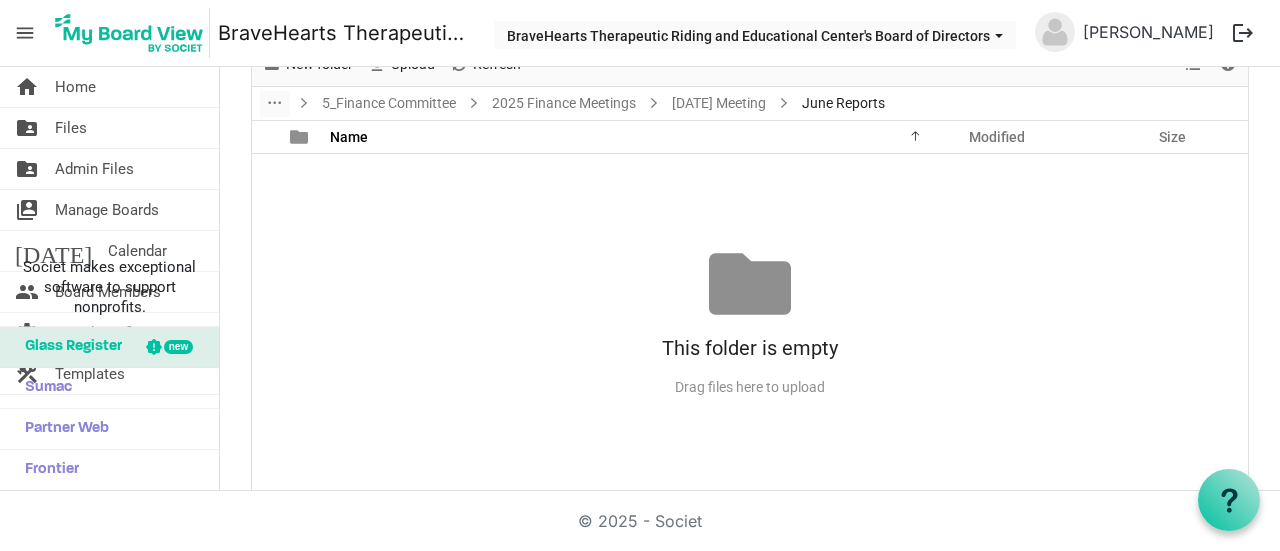 scroll, scrollTop: 0, scrollLeft: 0, axis: both 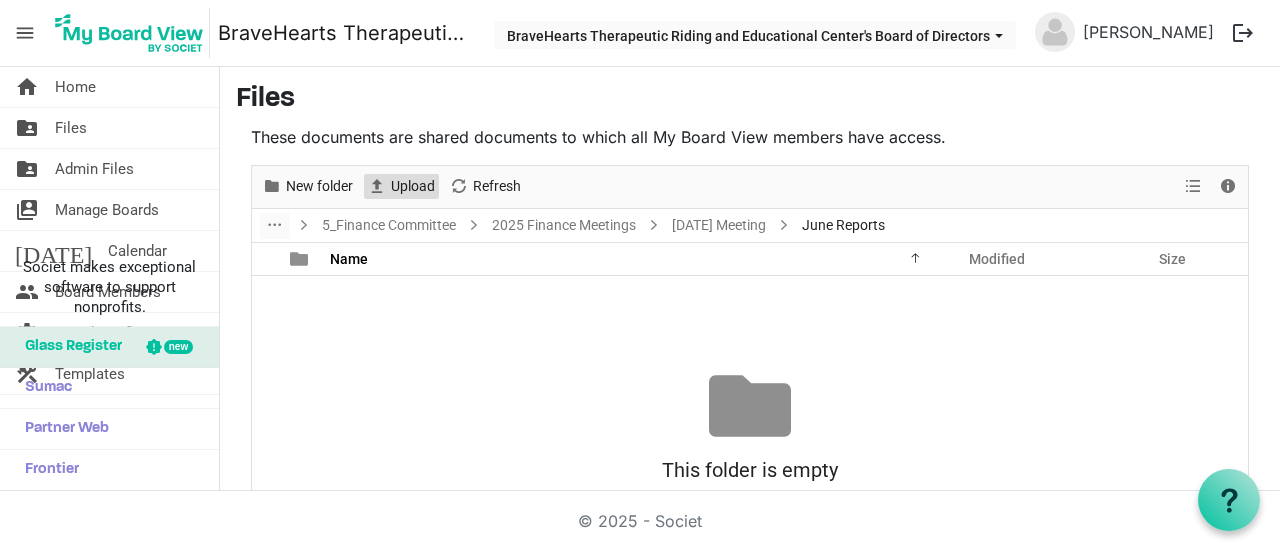 click on "Upload" at bounding box center (413, 186) 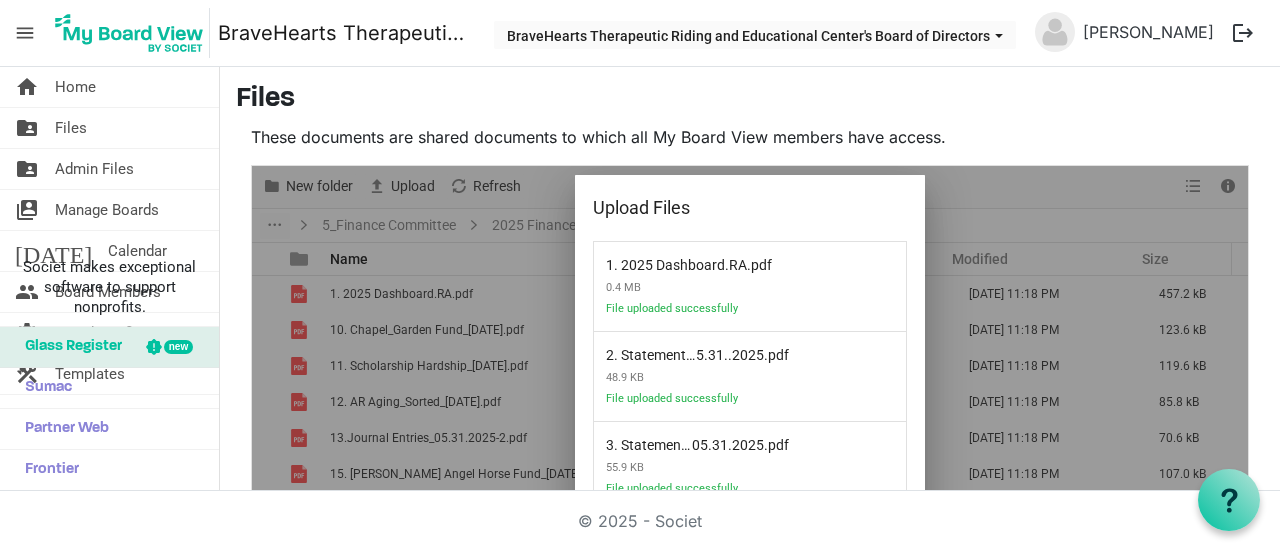 click at bounding box center (750, 390) 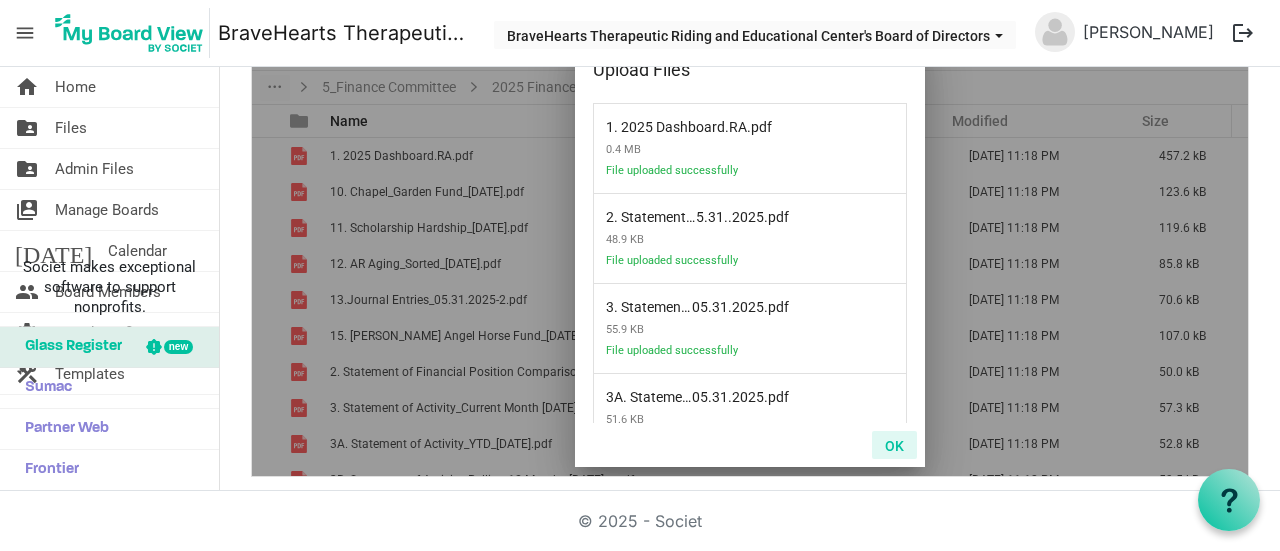 click on "OK" at bounding box center [894, 445] 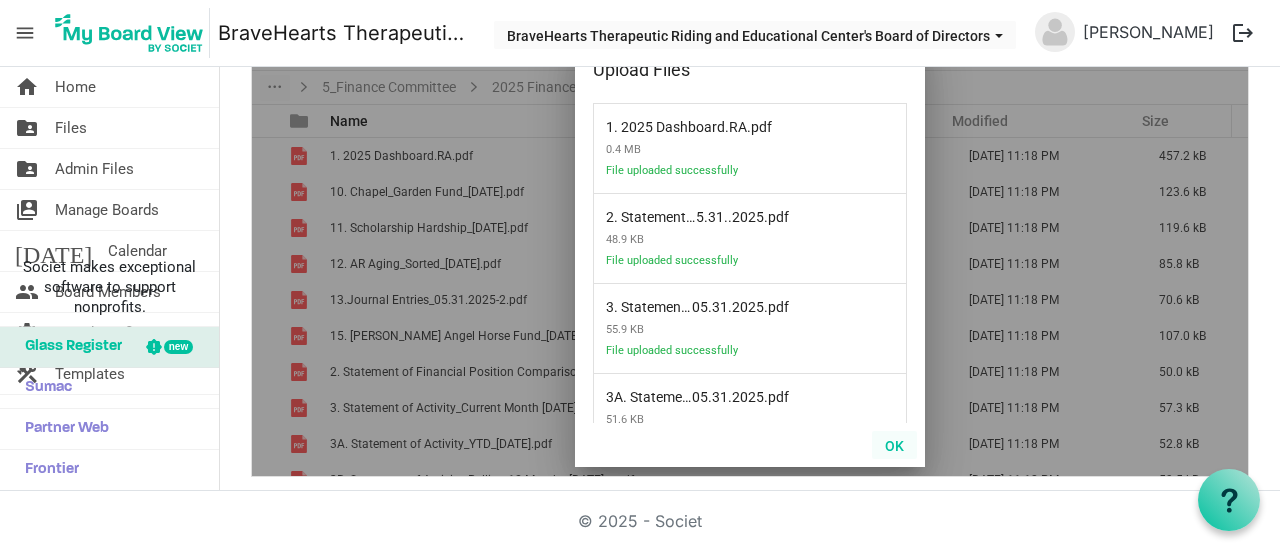 scroll, scrollTop: 0, scrollLeft: 0, axis: both 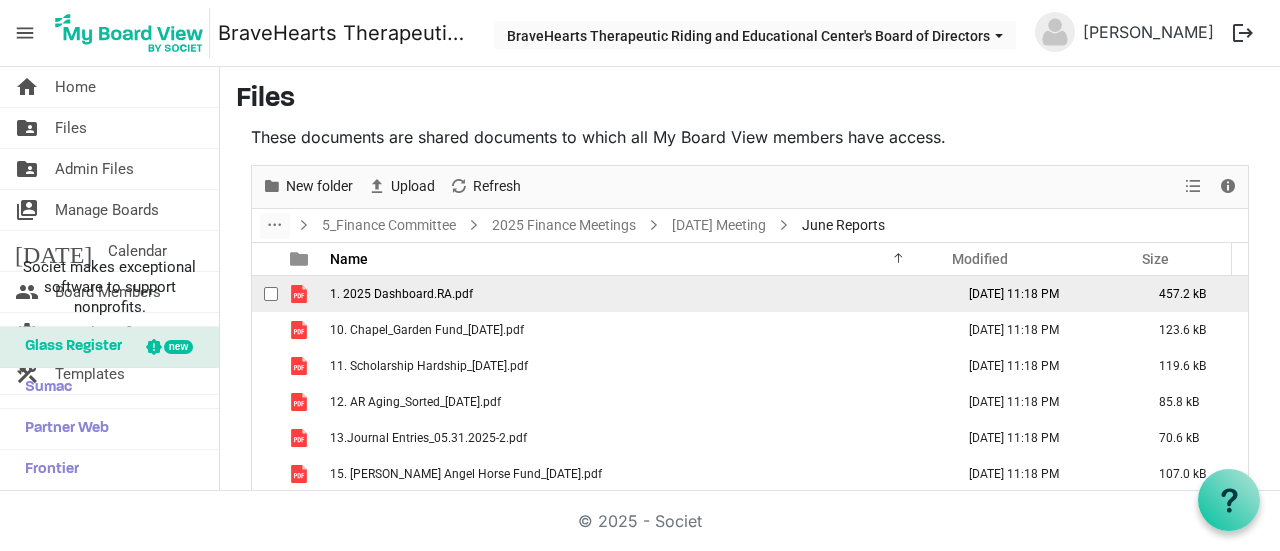 click on "1. 2025 Dashboard.RA.pdf" at bounding box center (401, 294) 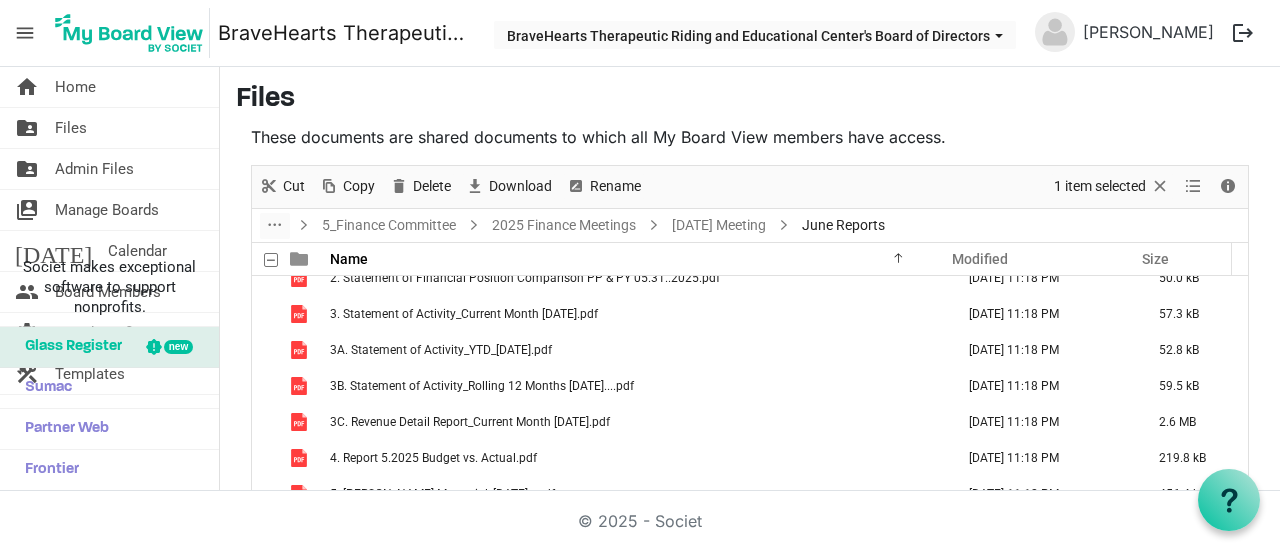 scroll, scrollTop: 236, scrollLeft: 0, axis: vertical 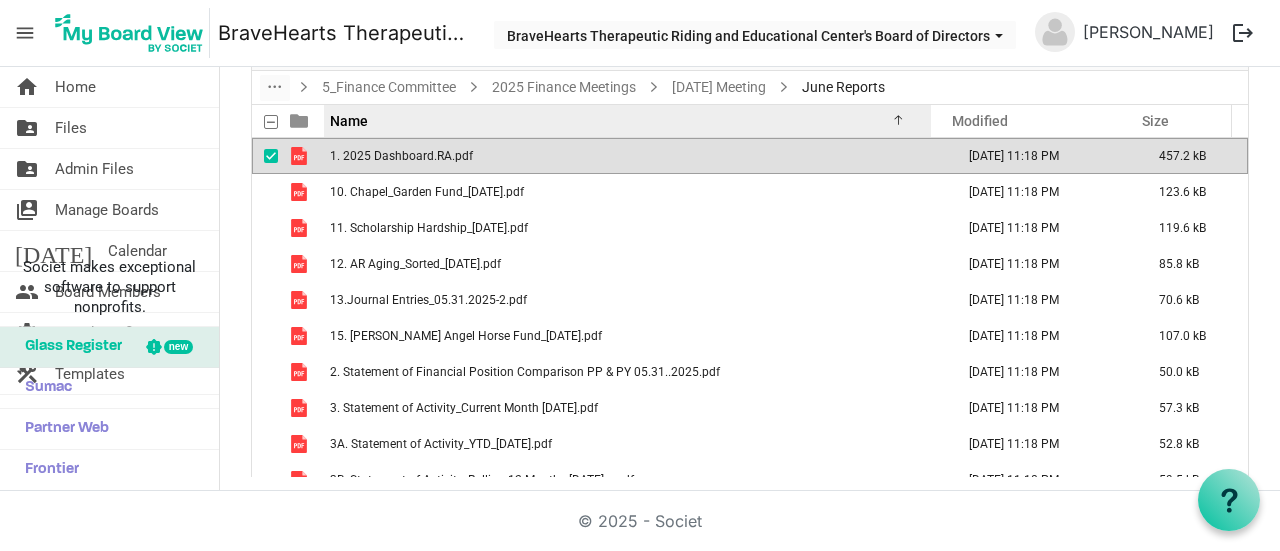 click on "Name" at bounding box center [349, 121] 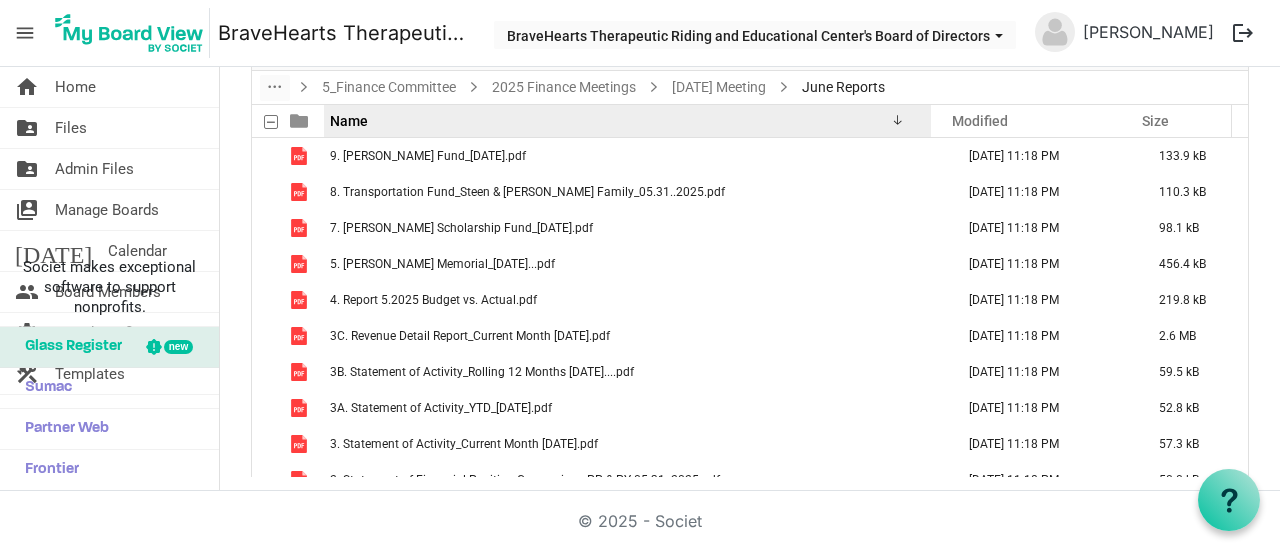 scroll, scrollTop: 236, scrollLeft: 0, axis: vertical 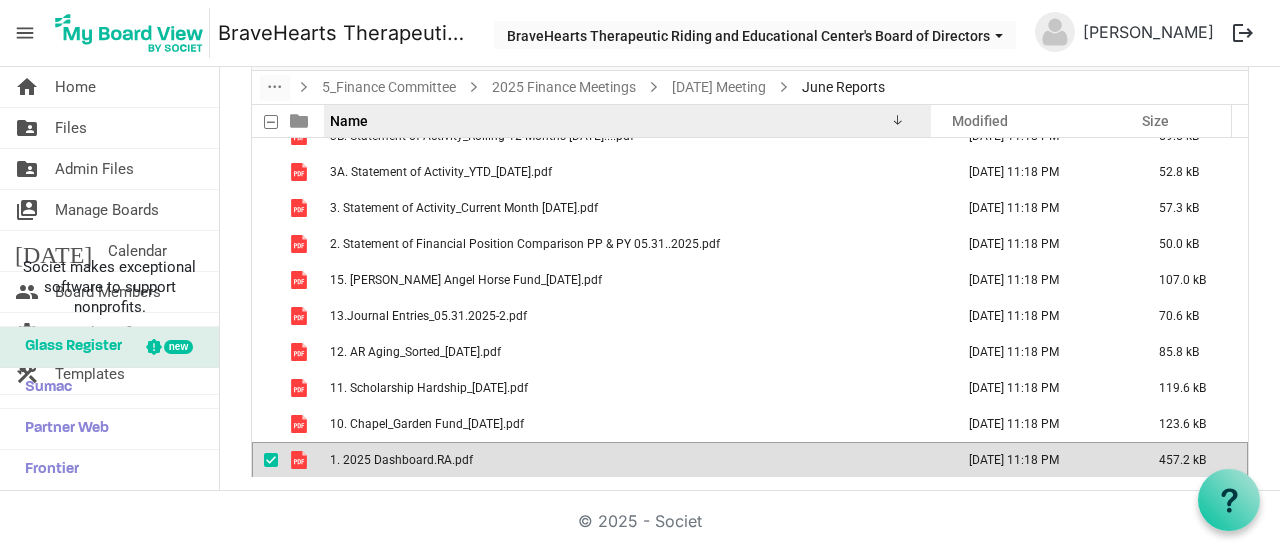 click on "Name" at bounding box center [349, 121] 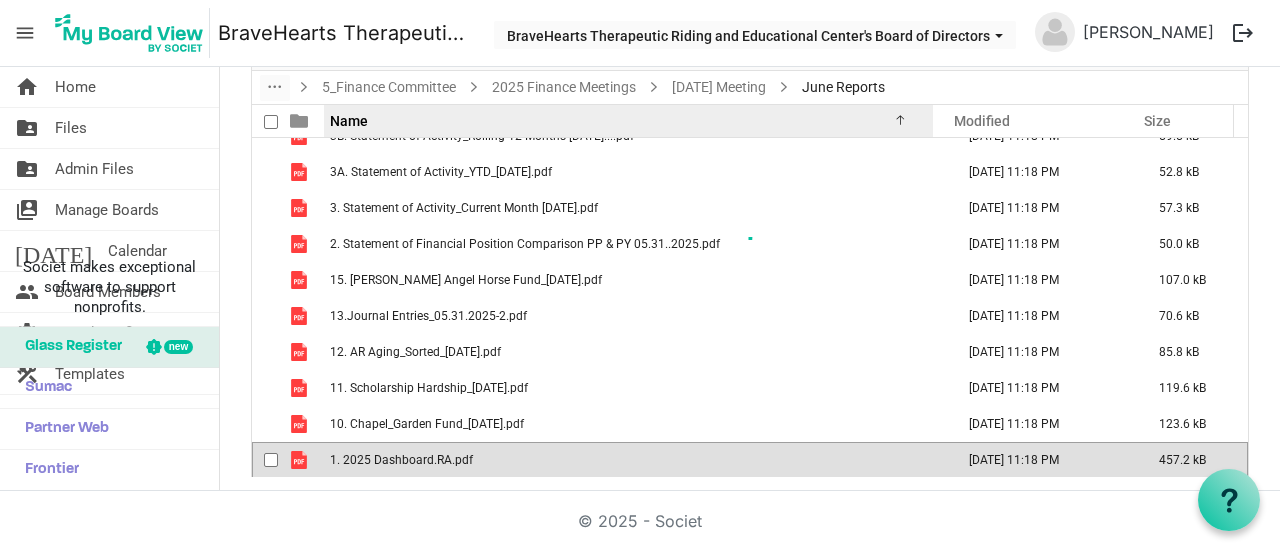 scroll, scrollTop: 0, scrollLeft: 0, axis: both 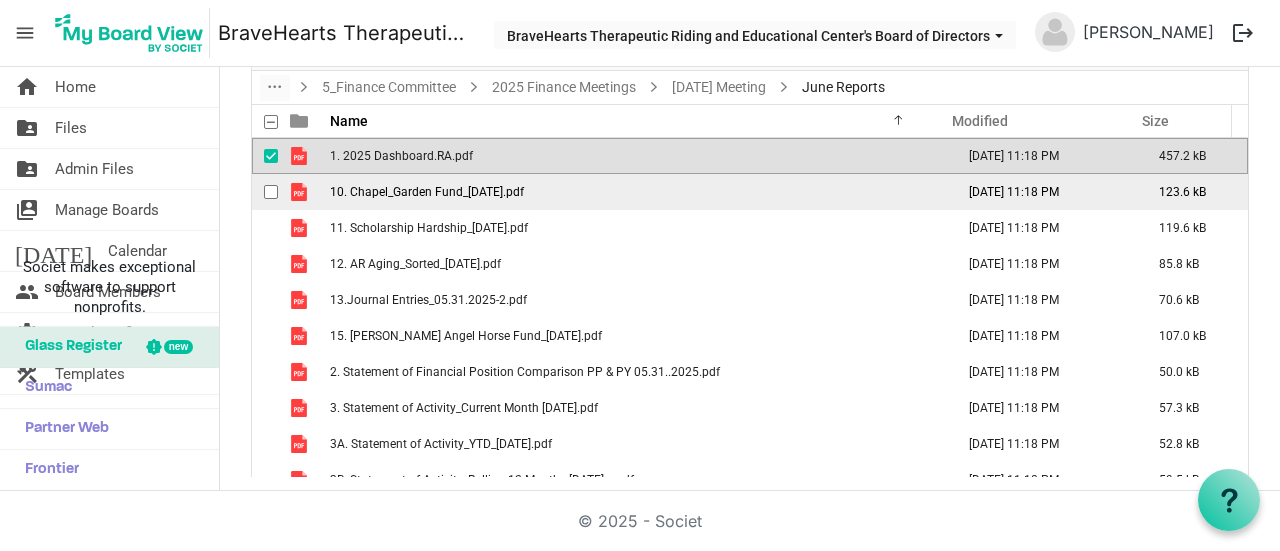 click on "10. Chapel_Garden Fund_05.31.2025.pdf" at bounding box center (427, 192) 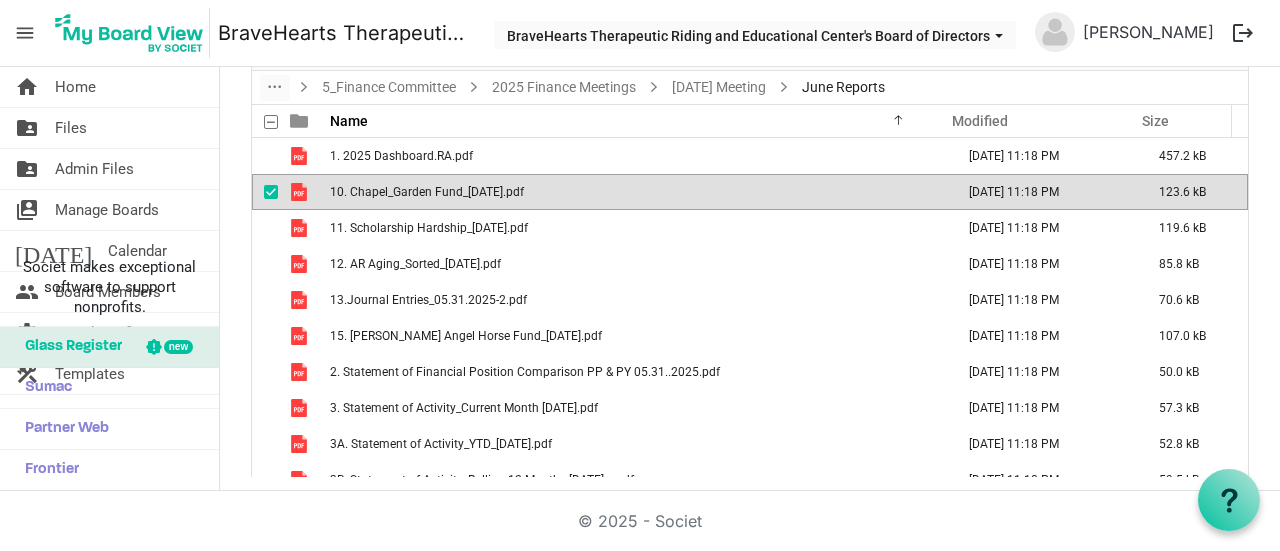 click on "10. Chapel_Garden Fund_05.31.2025.pdf" at bounding box center [427, 192] 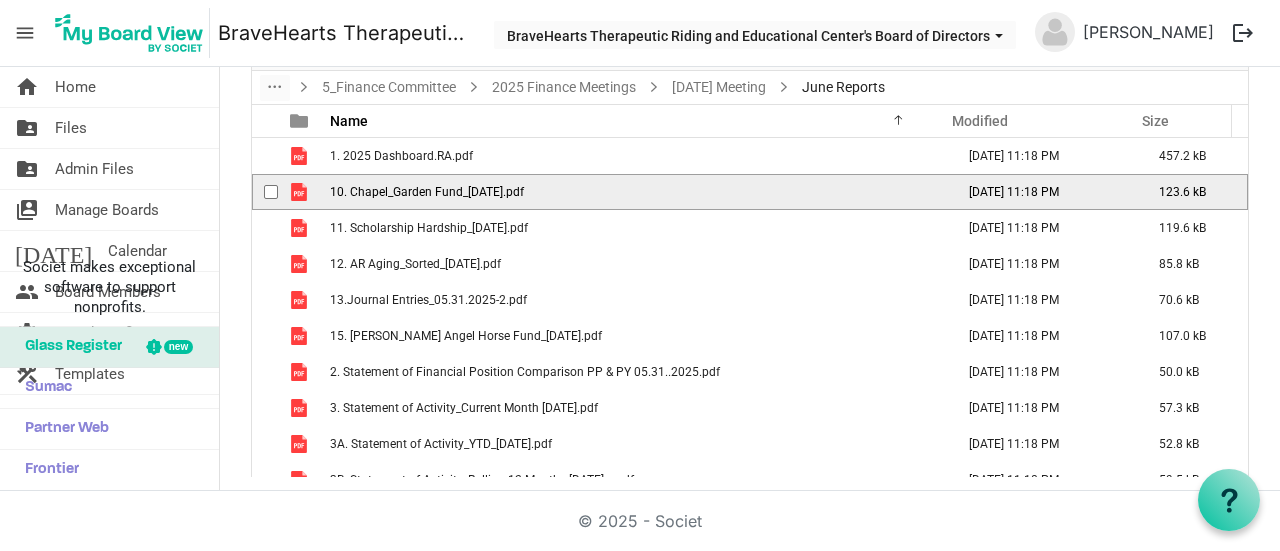 click on "10. Chapel_Garden Fund_05.31.2025.pdf" at bounding box center (427, 192) 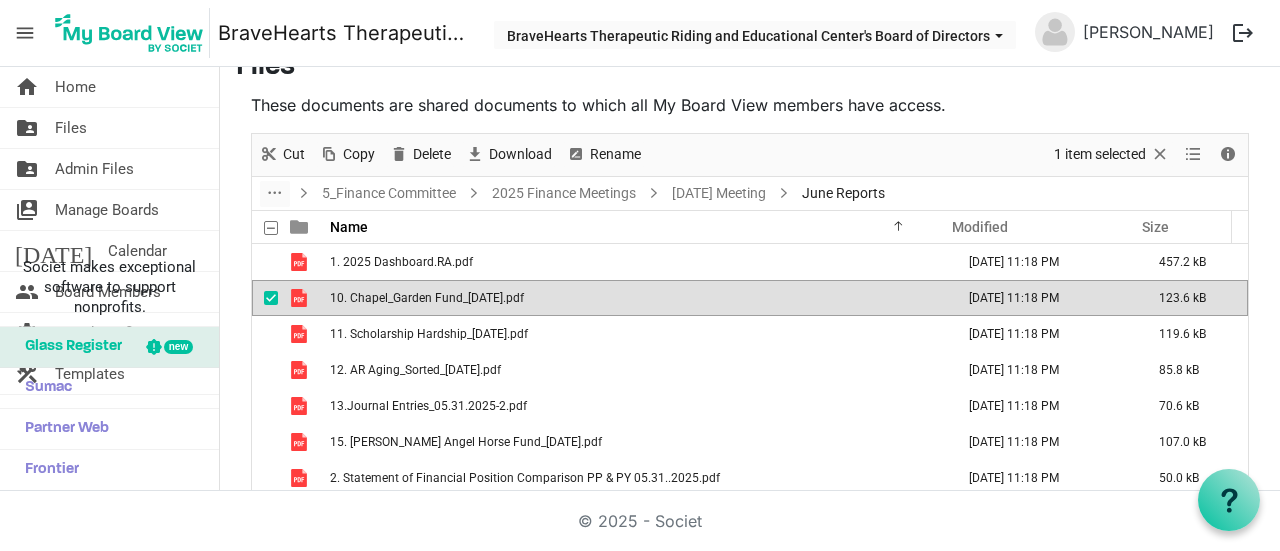 scroll, scrollTop: 30, scrollLeft: 0, axis: vertical 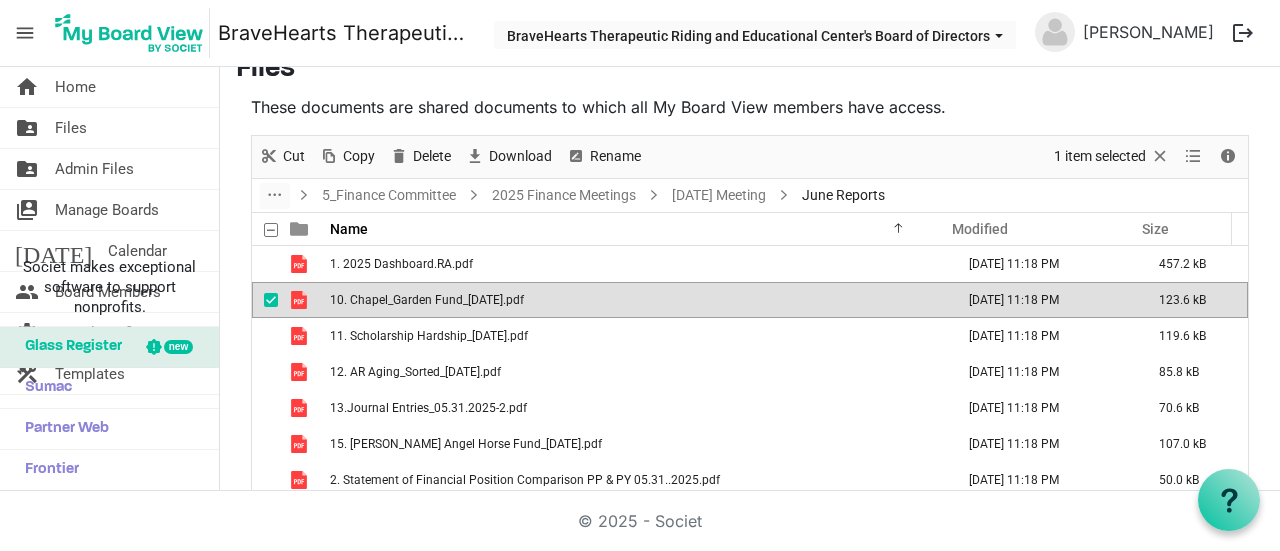 click on "Rename" at bounding box center (603, 157) 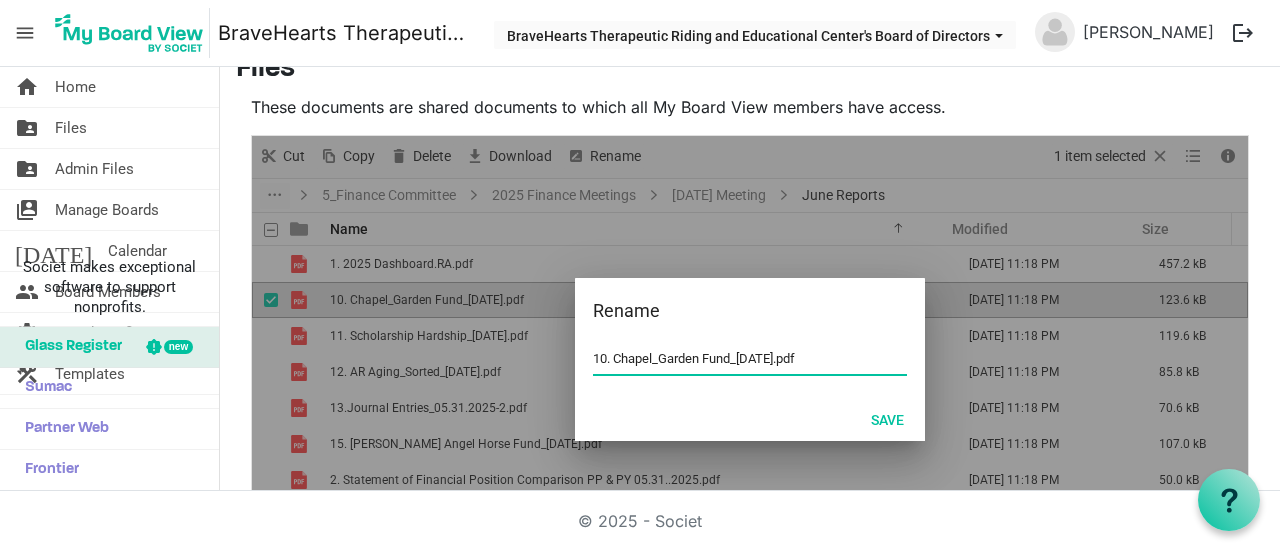 click on "10. Chapel_Garden Fund_05.31.2025.pdf" at bounding box center (750, 359) 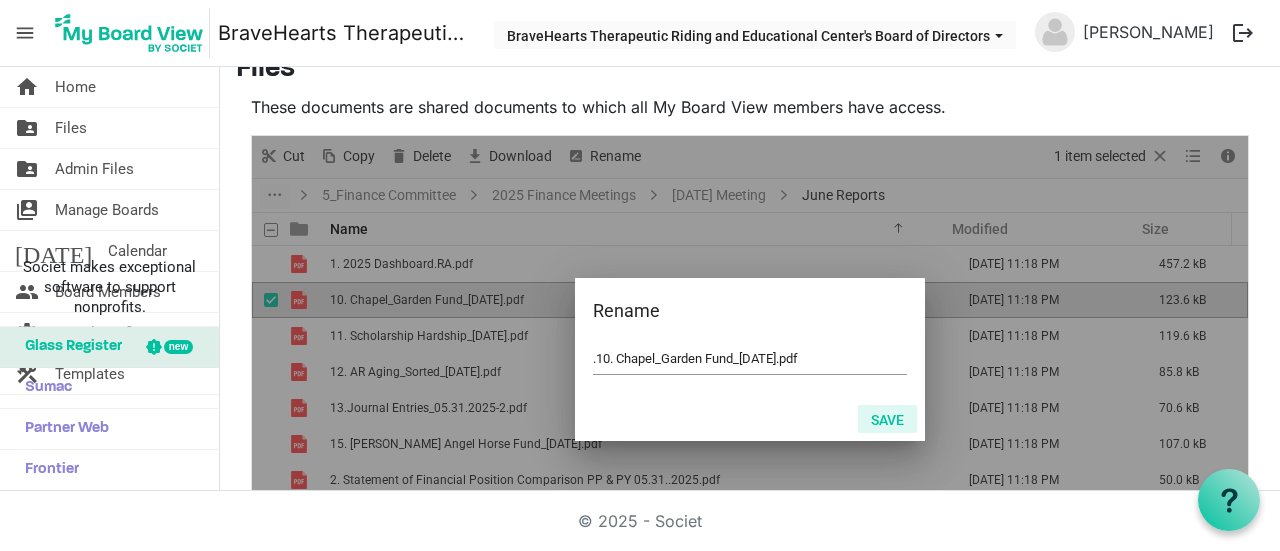 click on "Save" at bounding box center (887, 419) 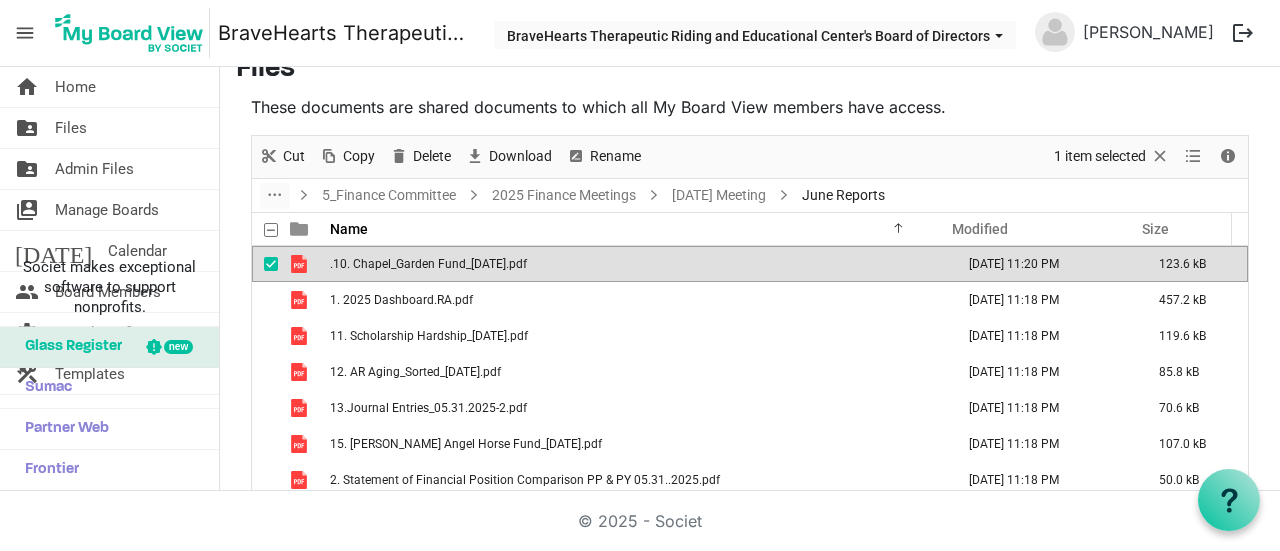 click on ".10. Chapel_Garden Fund_05.31.2025.pdf" at bounding box center (428, 264) 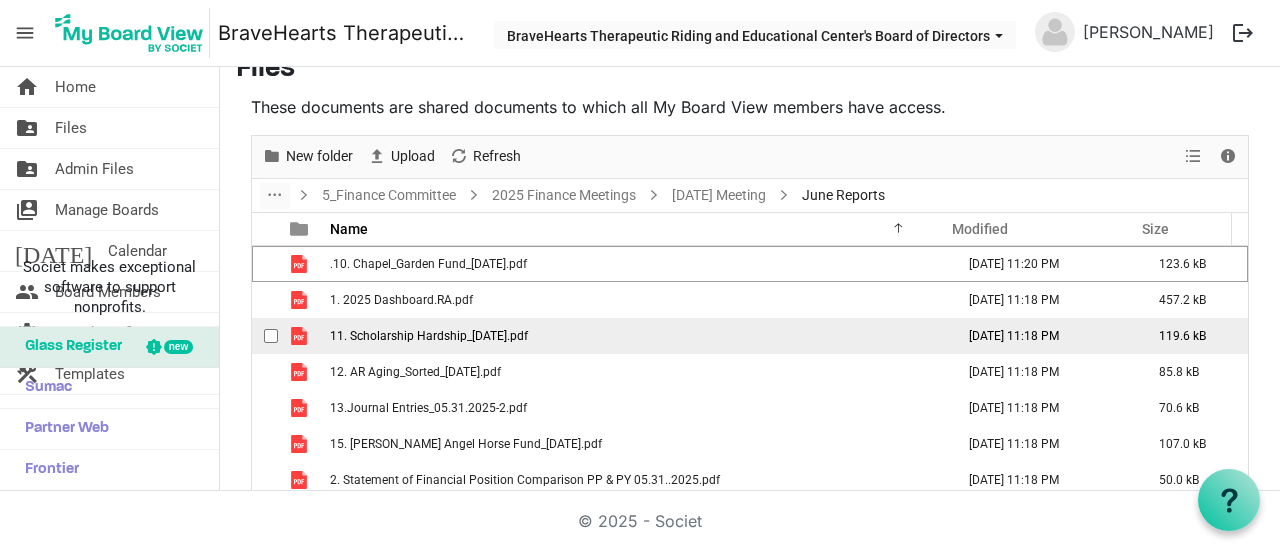 scroll, scrollTop: 236, scrollLeft: 0, axis: vertical 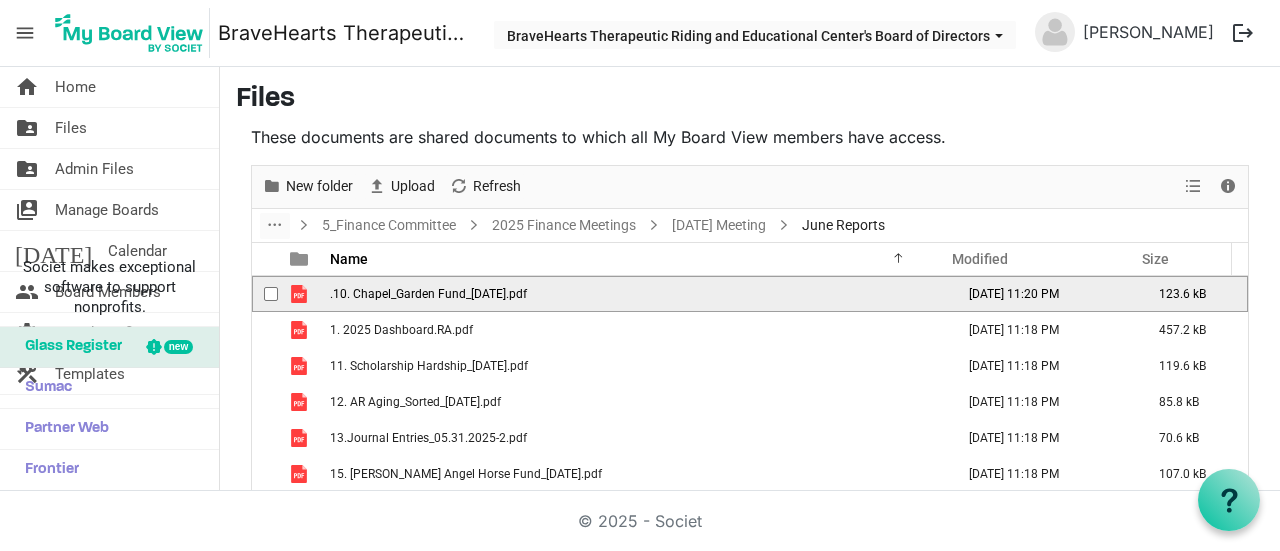 click on ".10. Chapel_Garden Fund_05.31.2025.pdf" at bounding box center [636, 294] 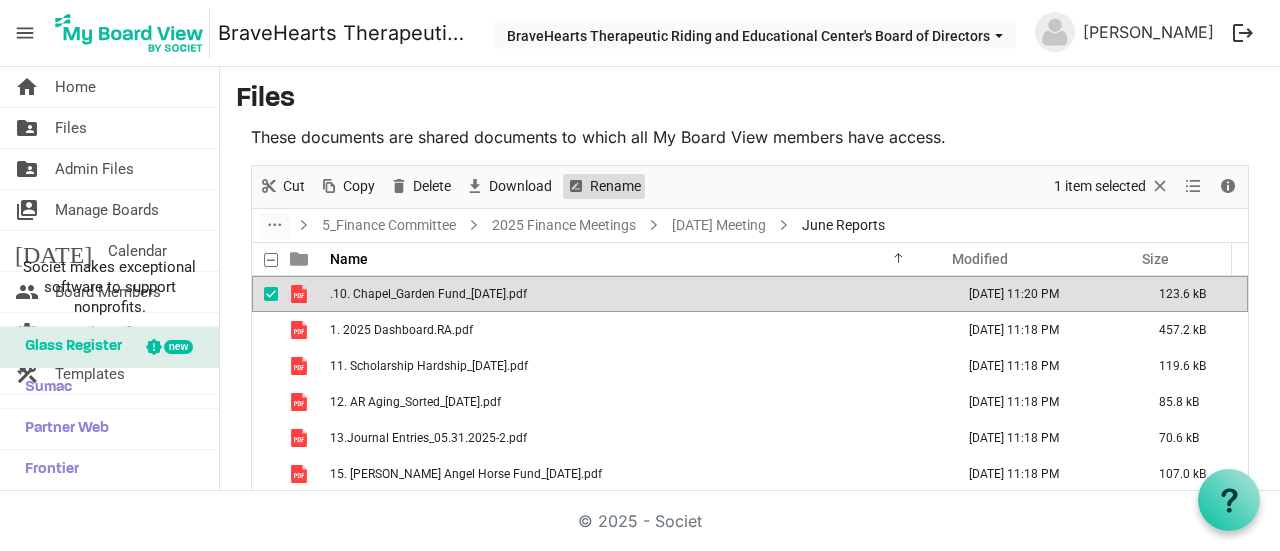 click on "Rename" at bounding box center (615, 186) 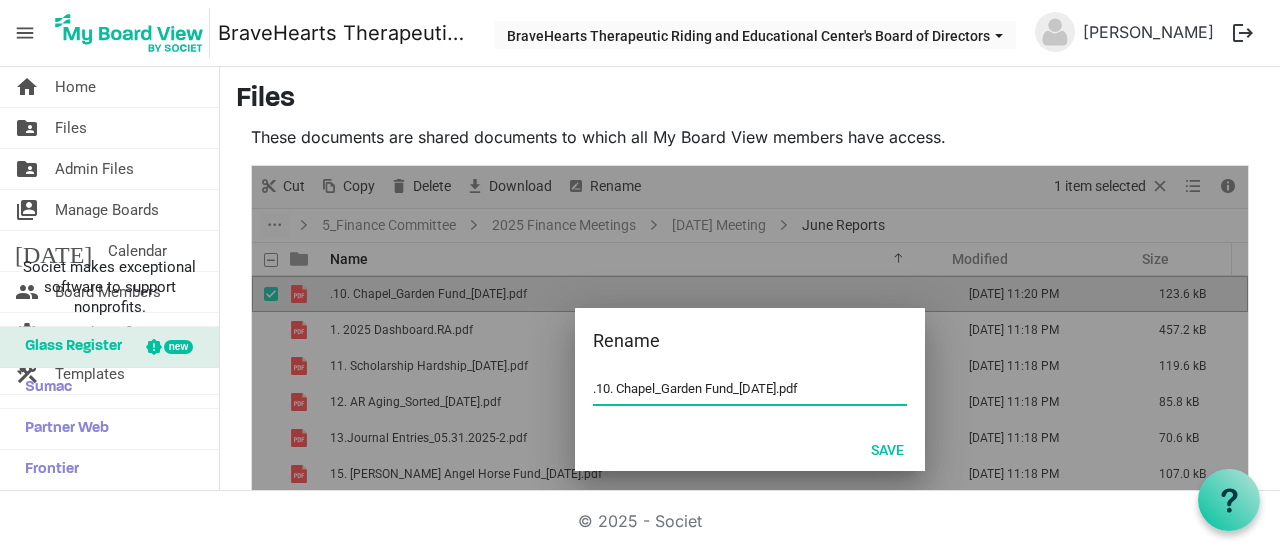 click on ".10. Chapel_Garden Fund_05.31.2025.pdf" at bounding box center [750, 389] 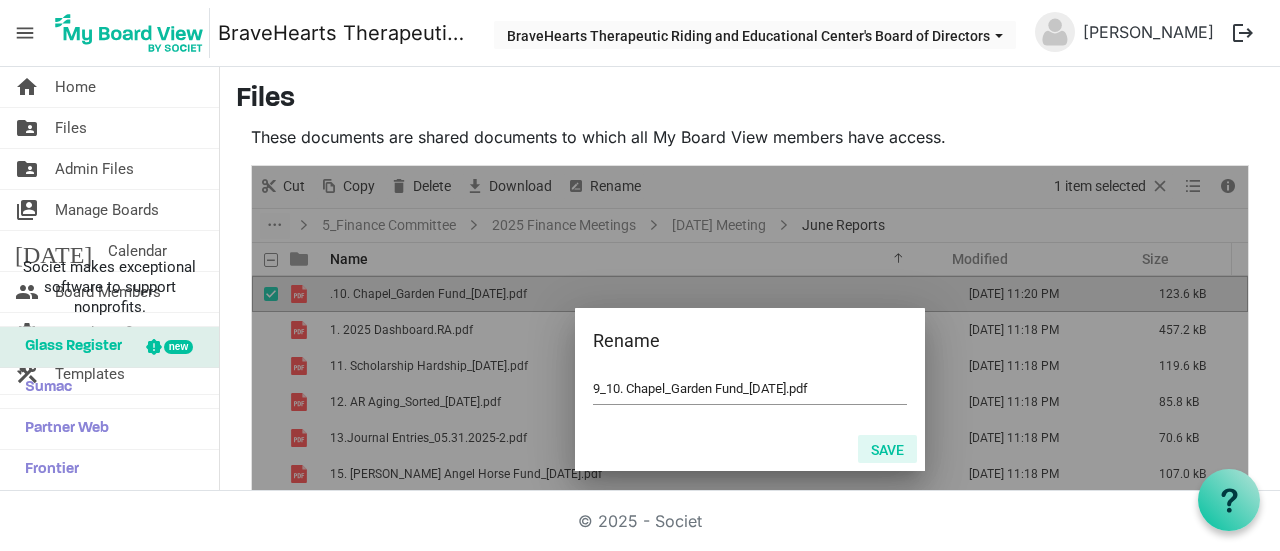 click on "Save" at bounding box center [887, 449] 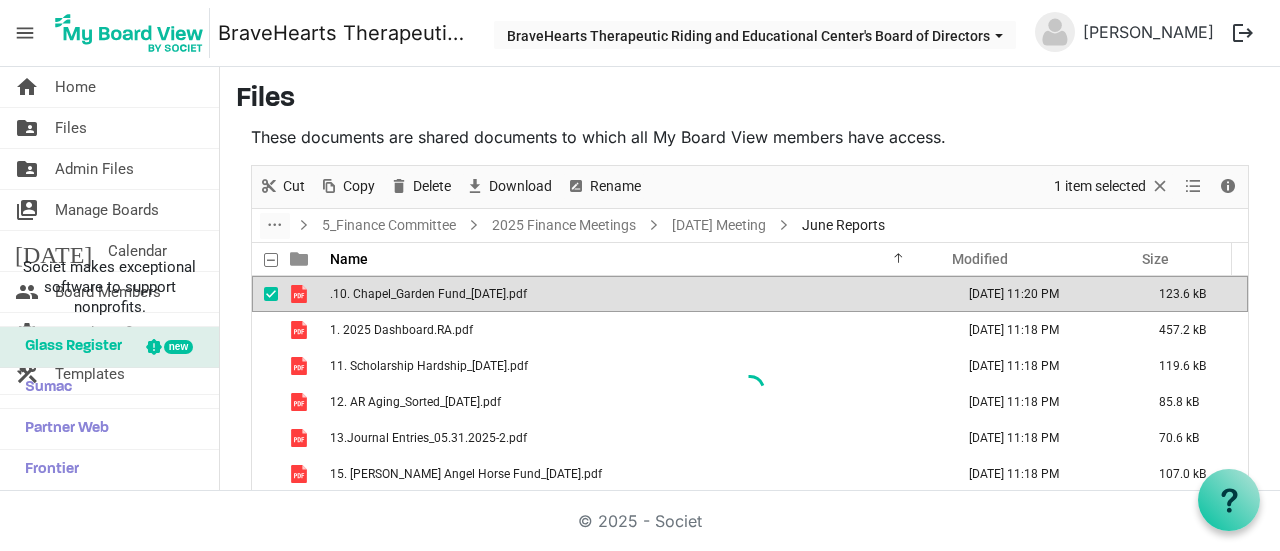 scroll, scrollTop: 236, scrollLeft: 0, axis: vertical 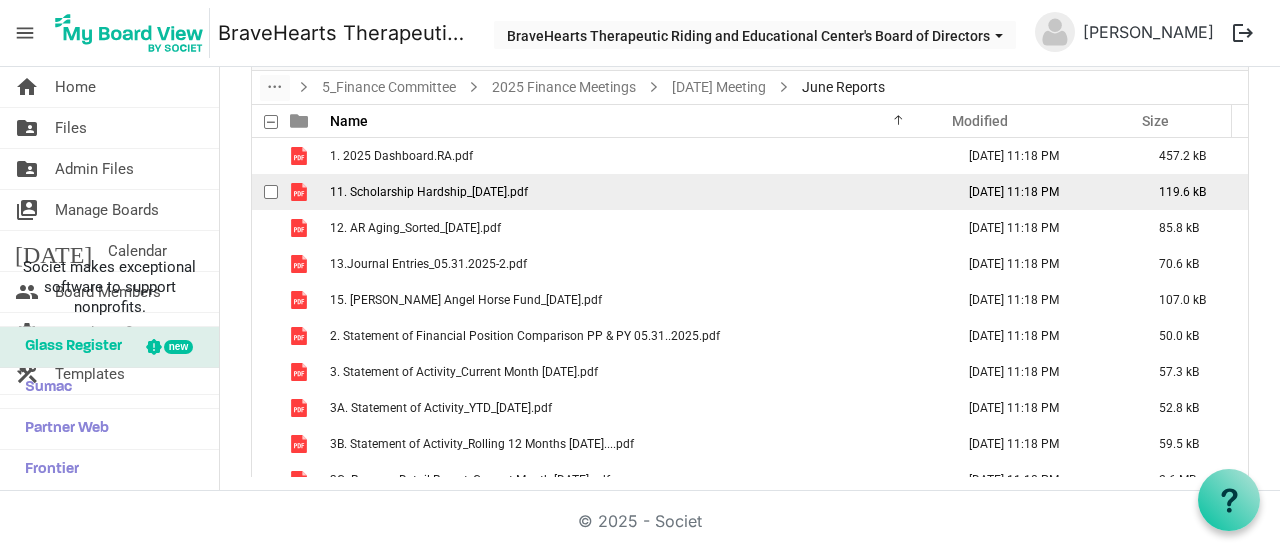 click on "11. Scholarship Hardship_05.31.2025.pdf" at bounding box center (429, 192) 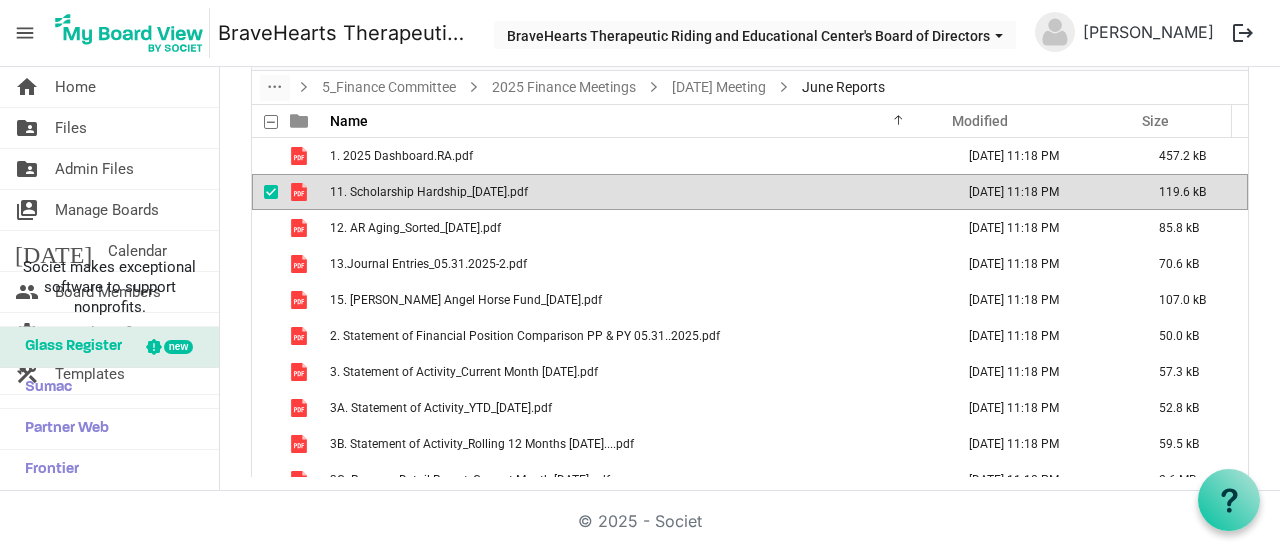 scroll, scrollTop: 0, scrollLeft: 0, axis: both 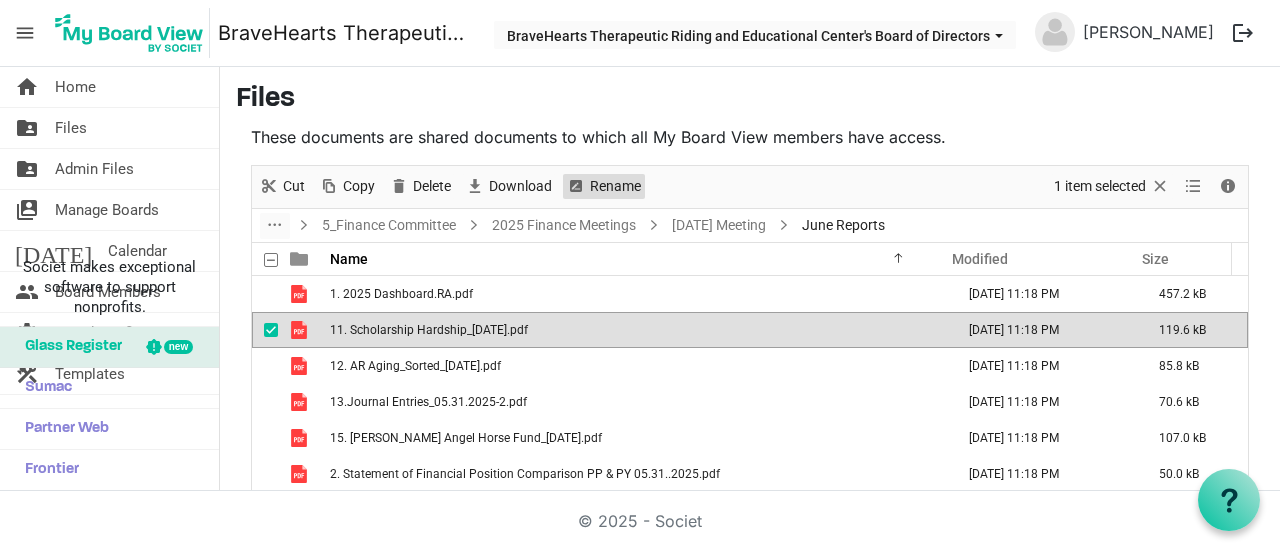 click at bounding box center (576, 186) 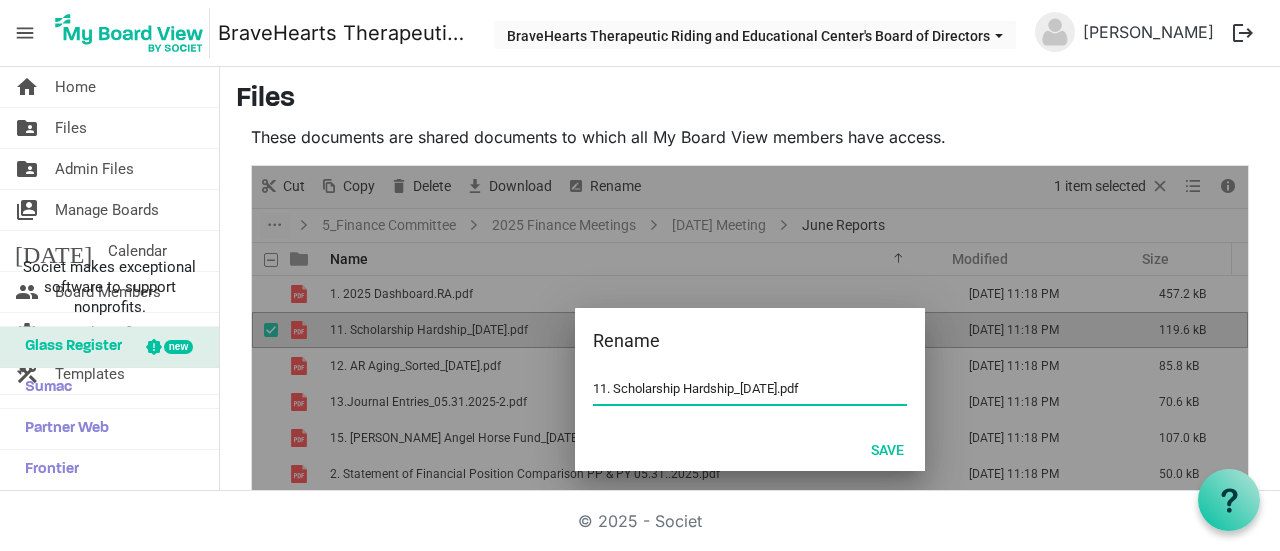 click on "11. Scholarship Hardship_05.31.2025.pdf" at bounding box center [750, 389] 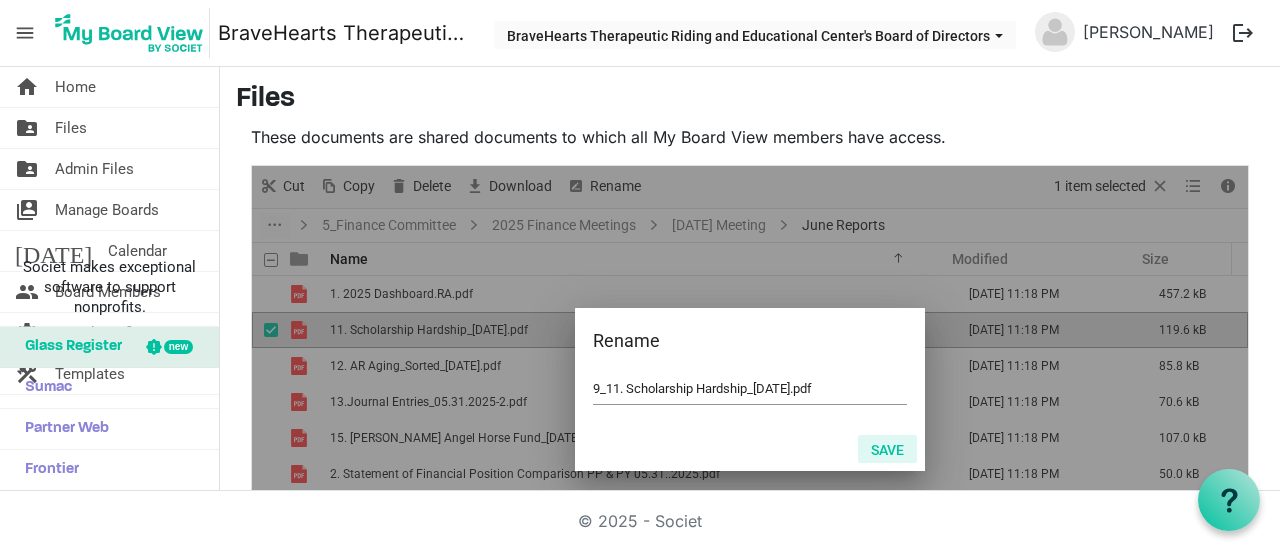 click on "Save" at bounding box center (887, 449) 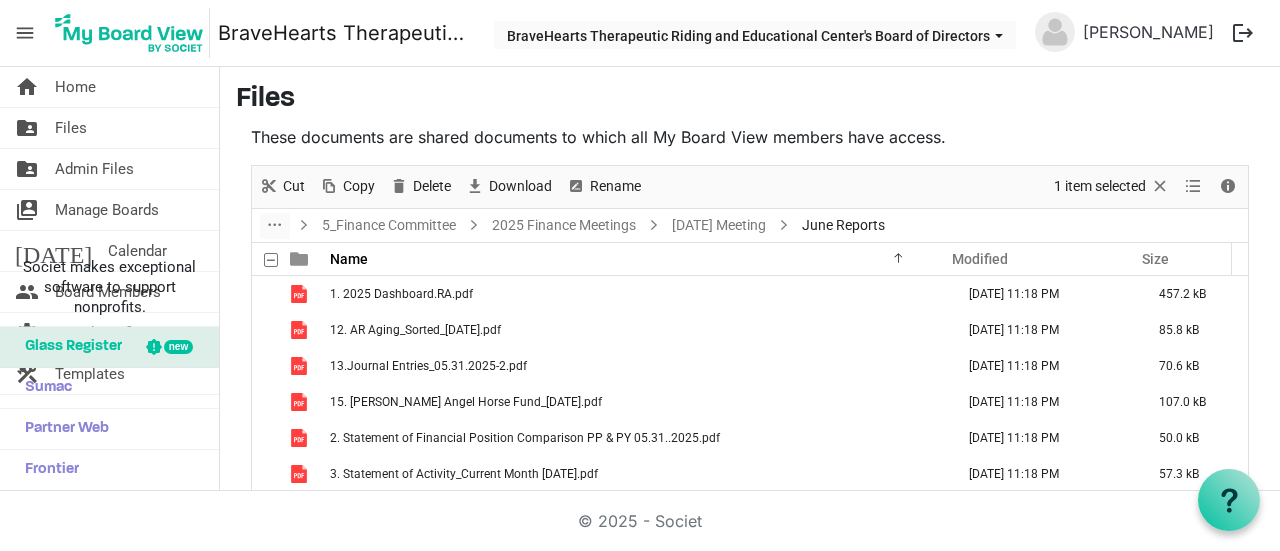 scroll, scrollTop: 236, scrollLeft: 0, axis: vertical 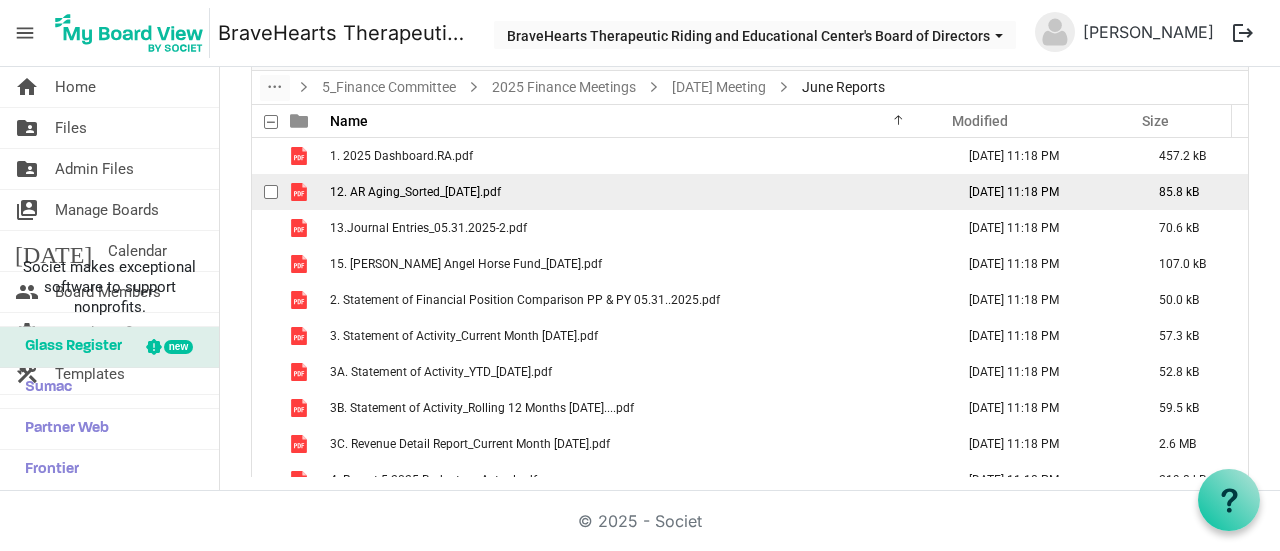 click on "12. AR Aging_Sorted_05.31.2025.pdf" at bounding box center [415, 192] 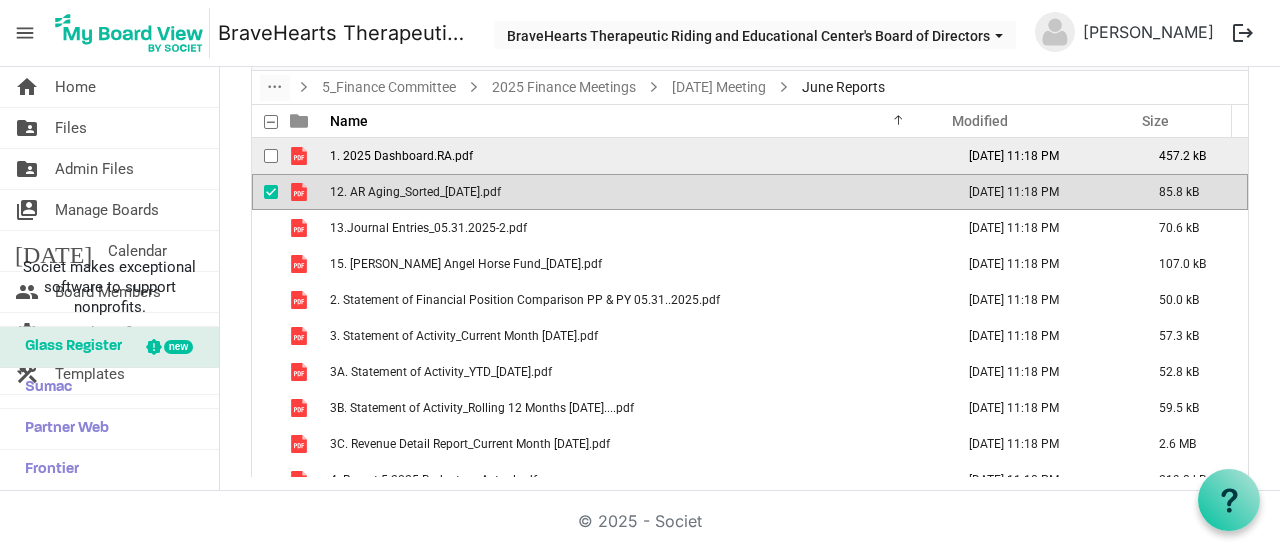 scroll, scrollTop: 0, scrollLeft: 0, axis: both 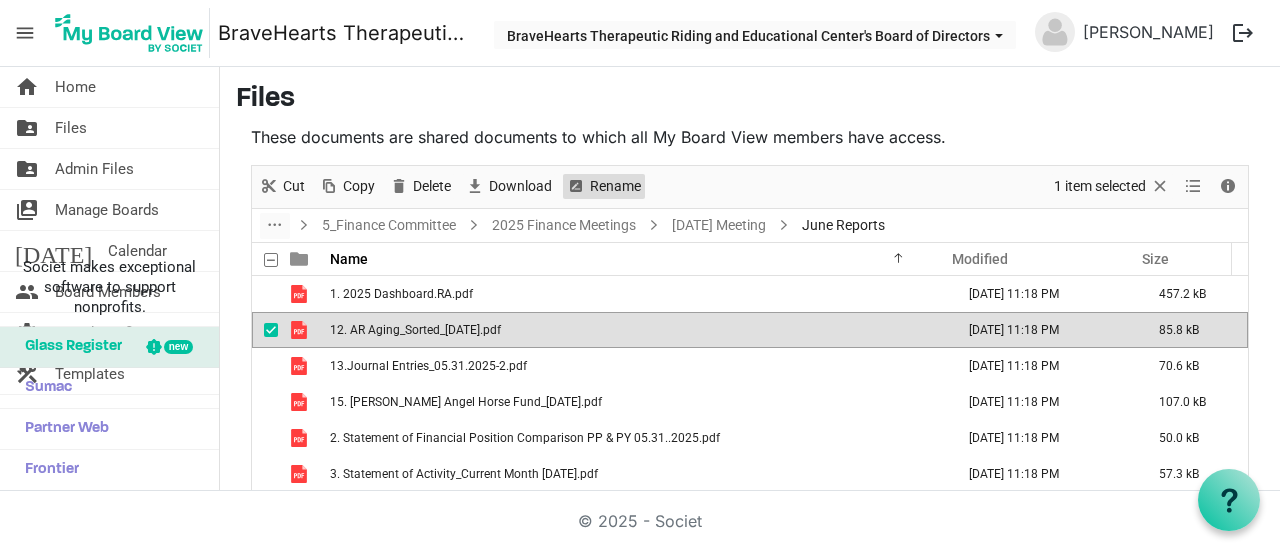 click on "Rename" at bounding box center (615, 186) 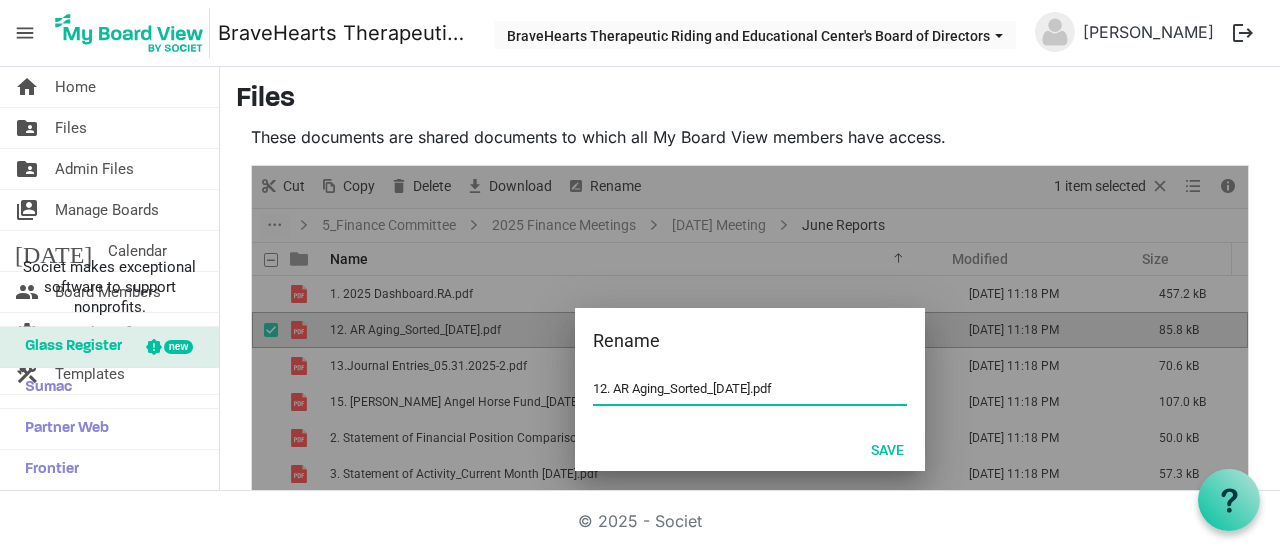 click on "12. AR Aging_Sorted_05.31.2025.pdf" at bounding box center [750, 389] 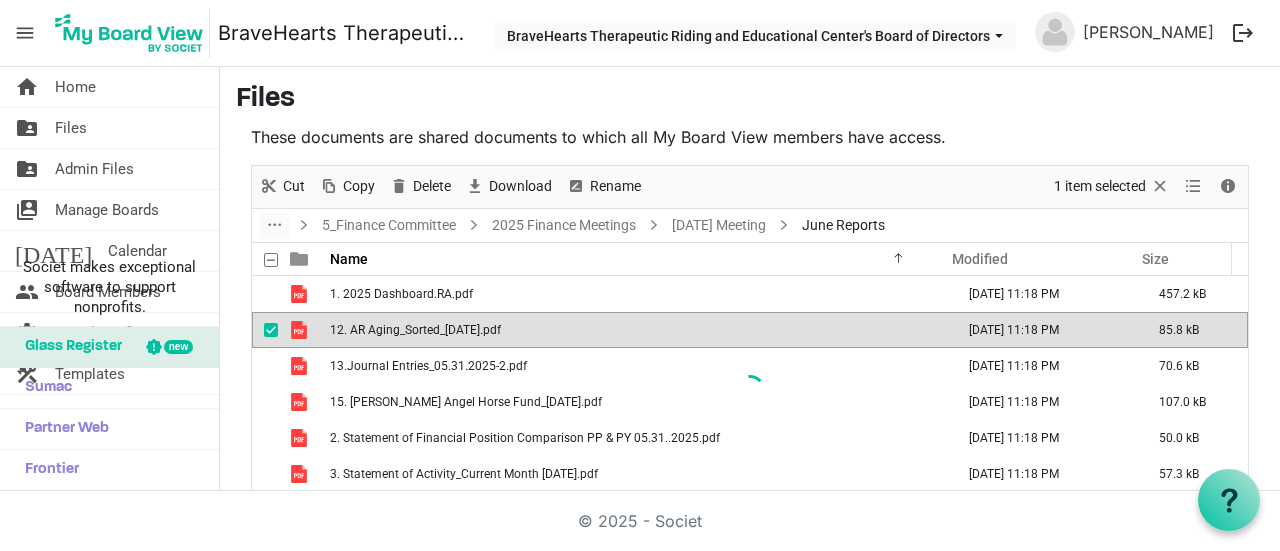 scroll, scrollTop: 236, scrollLeft: 0, axis: vertical 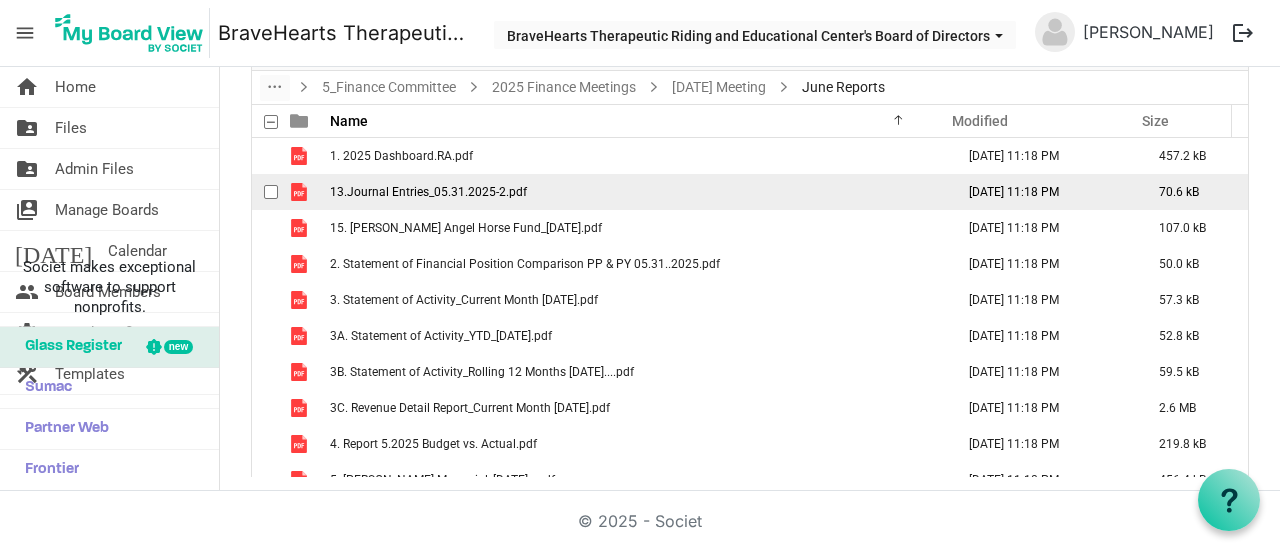 click on "13.Journal Entries_05.31.2025-2.pdf" at bounding box center (636, 192) 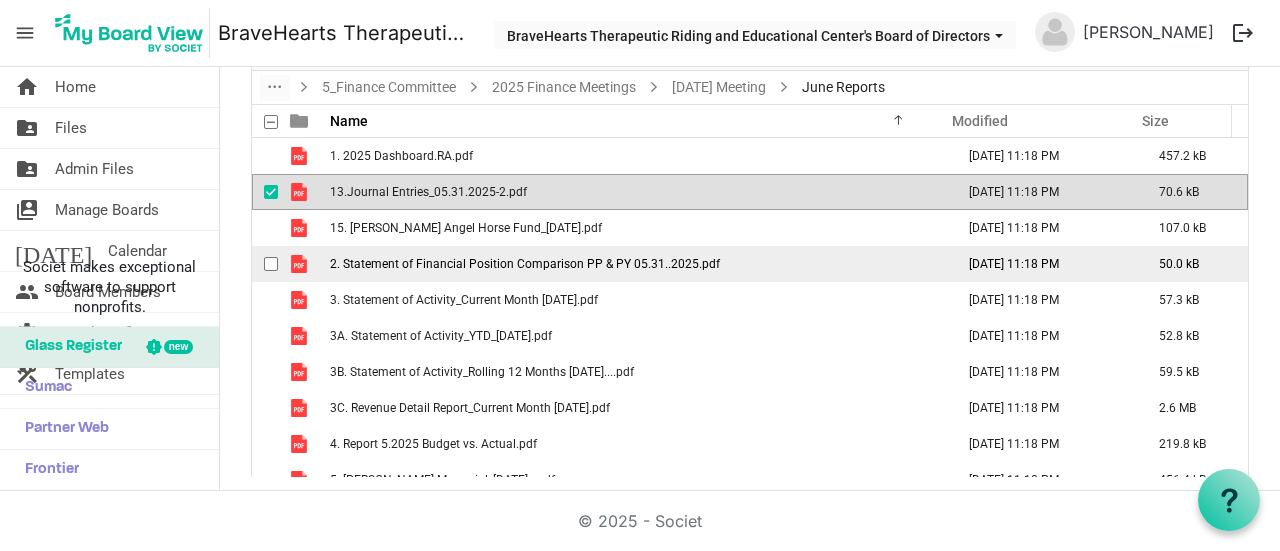 scroll, scrollTop: 0, scrollLeft: 0, axis: both 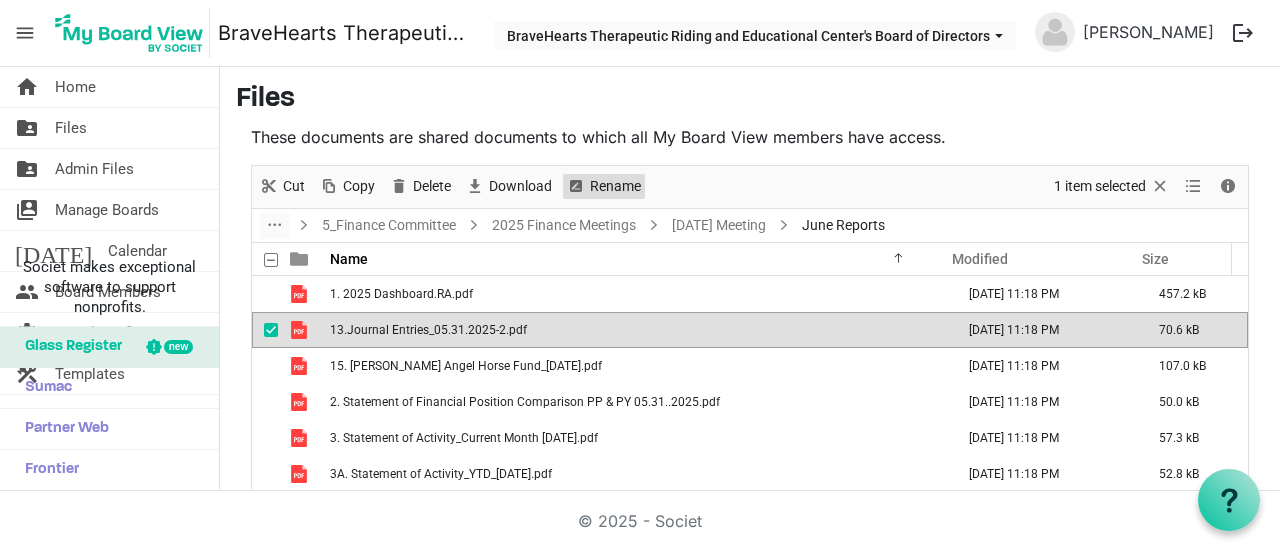 click on "Rename" at bounding box center [615, 186] 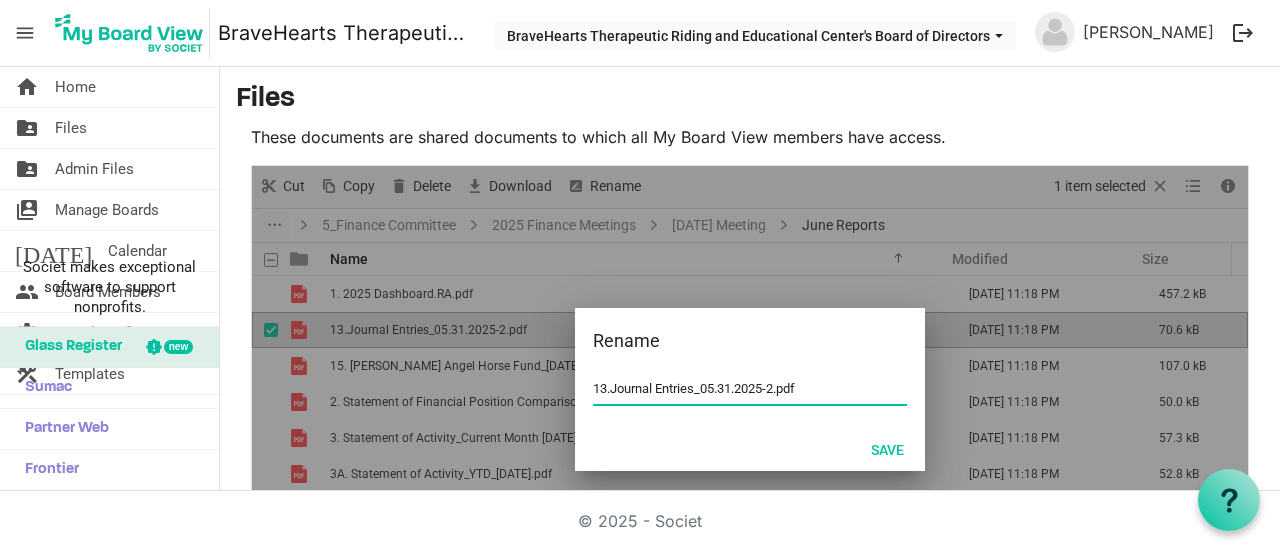 click on "13.Journal Entries_05.31.2025-2.pdf" at bounding box center [750, 389] 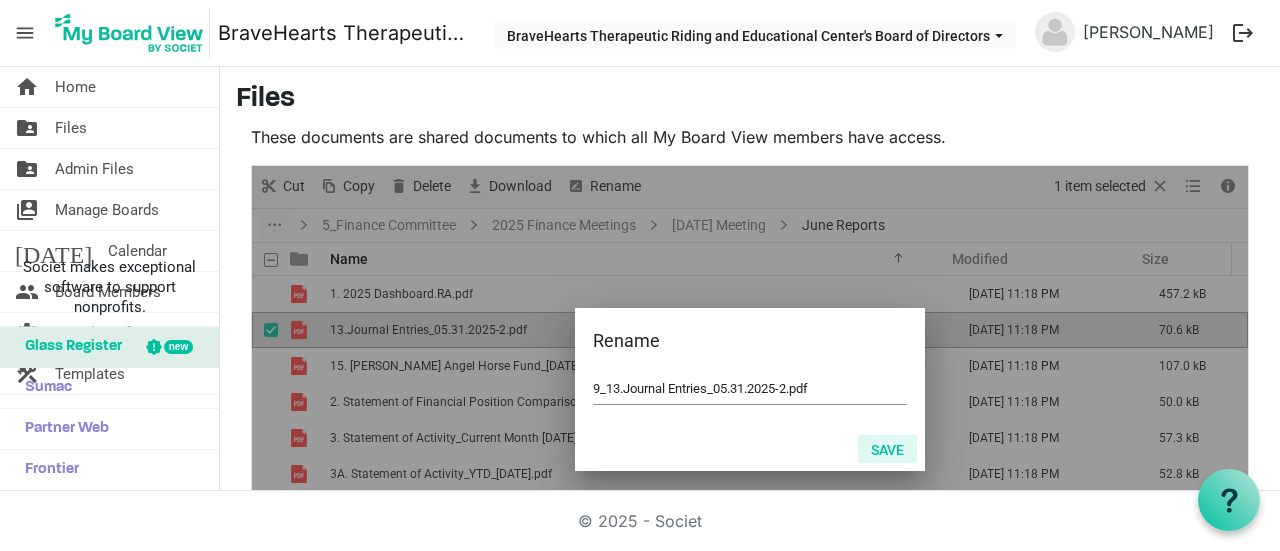 click on "Save" at bounding box center [887, 449] 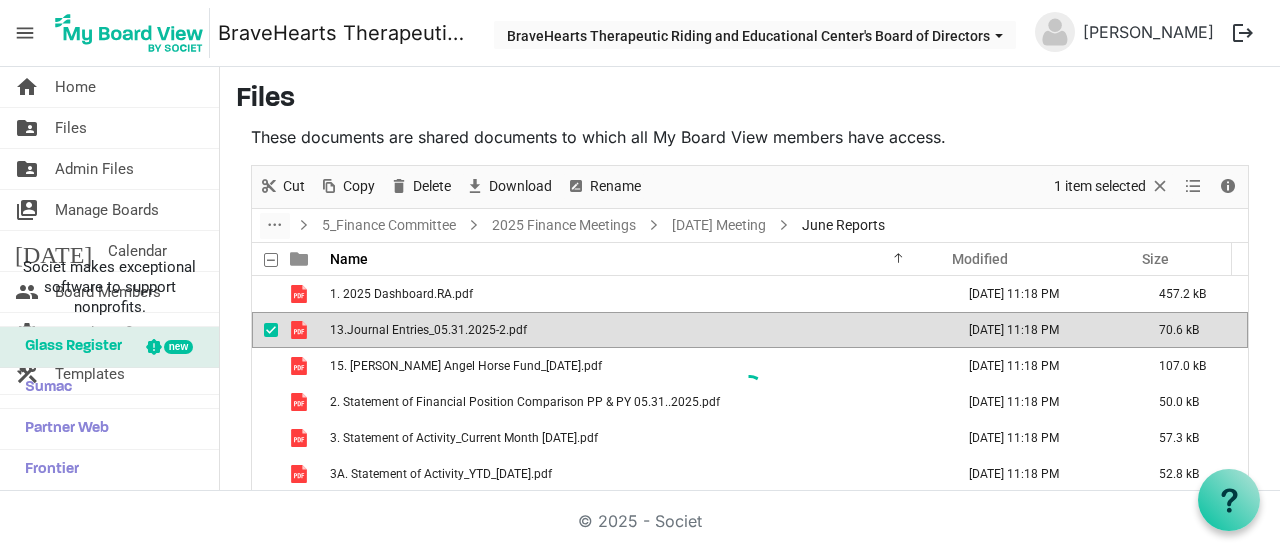 scroll, scrollTop: 236, scrollLeft: 0, axis: vertical 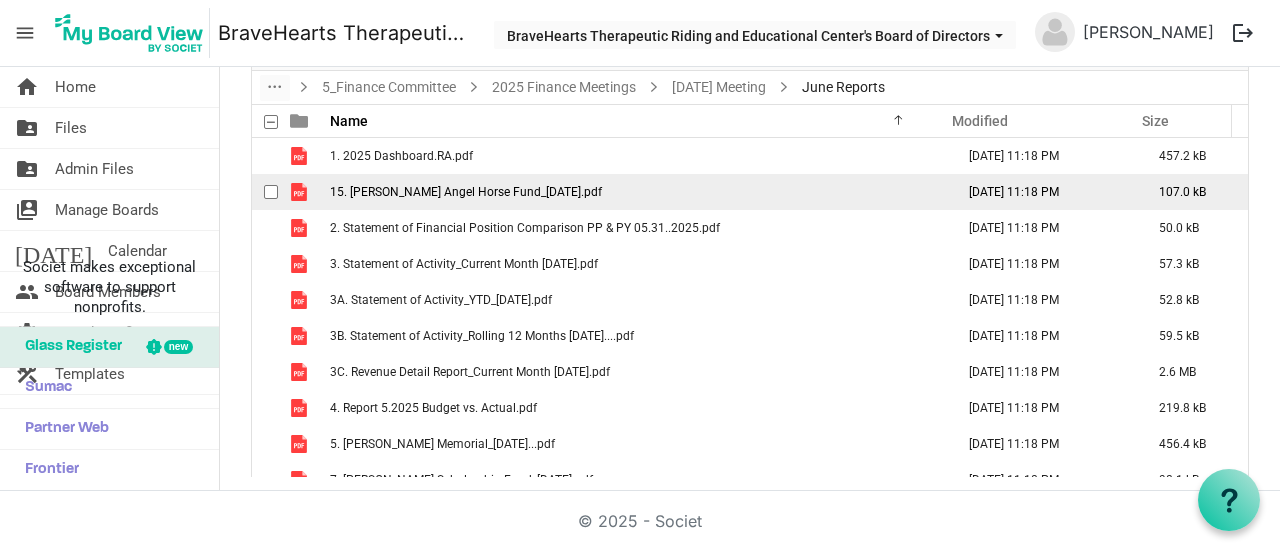 click on "15. Frances Hill Angel Horse Fund_05.31.2025.pdf" at bounding box center [466, 192] 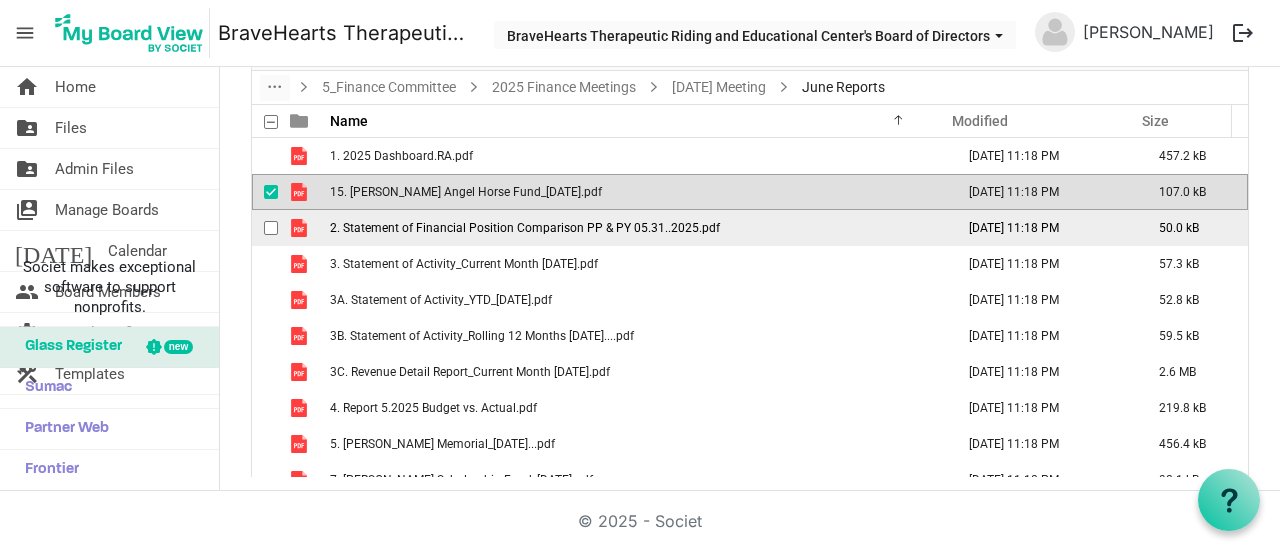 scroll, scrollTop: 0, scrollLeft: 0, axis: both 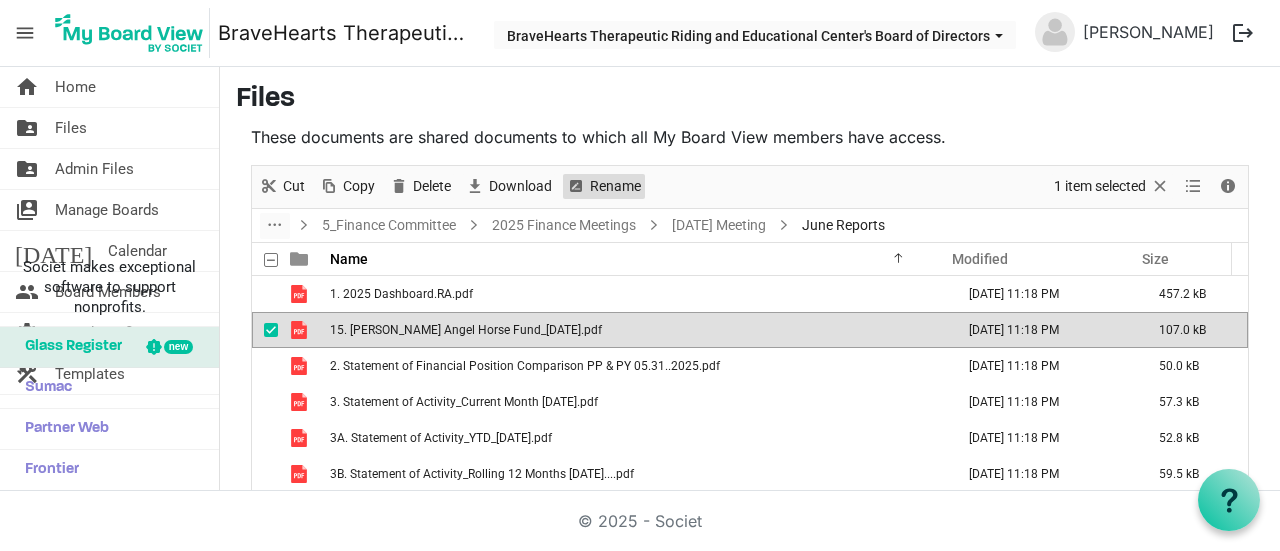 click on "Rename" at bounding box center [615, 186] 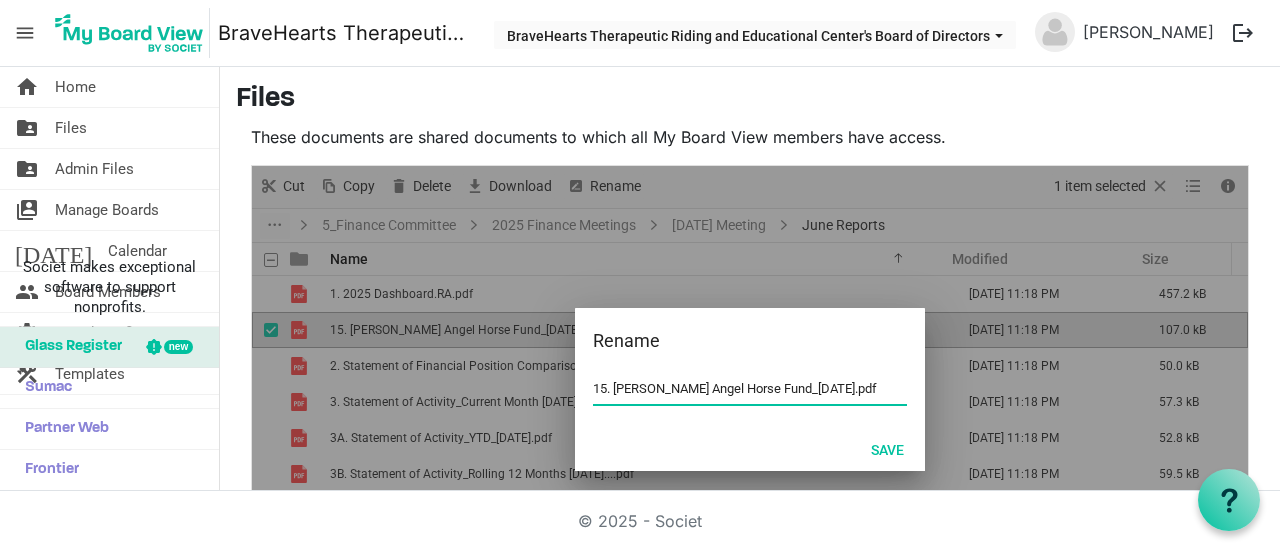 click on "15. Frances Hill Angel Horse Fund_05.31.2025.pdf" at bounding box center [750, 389] 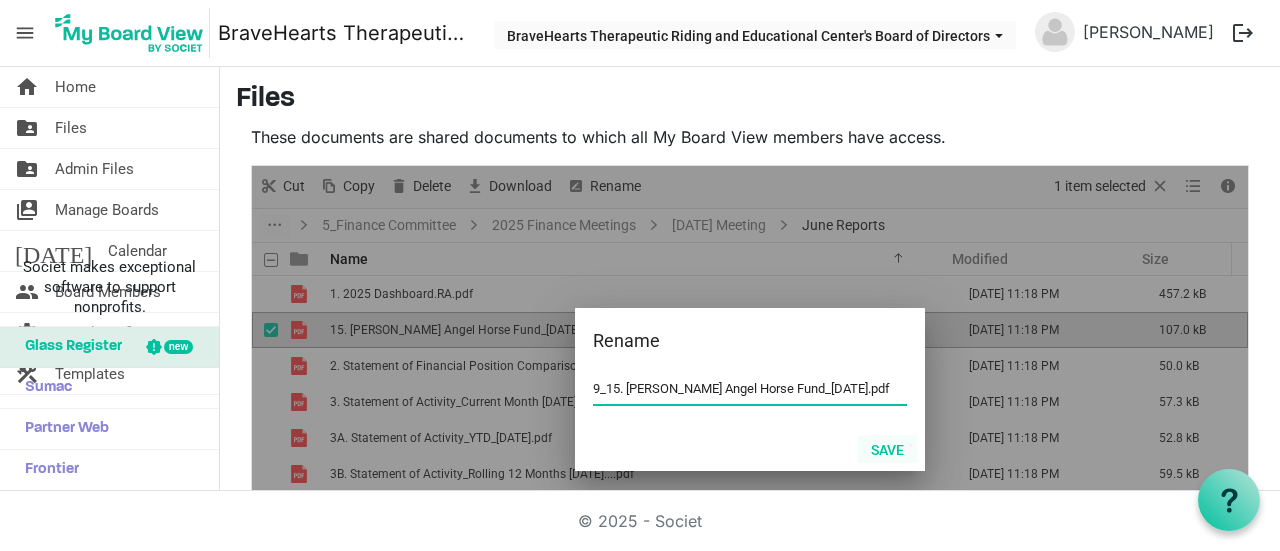 type on "9_15. Frances Hill Angel Horse Fund_05.31.2025.pdf" 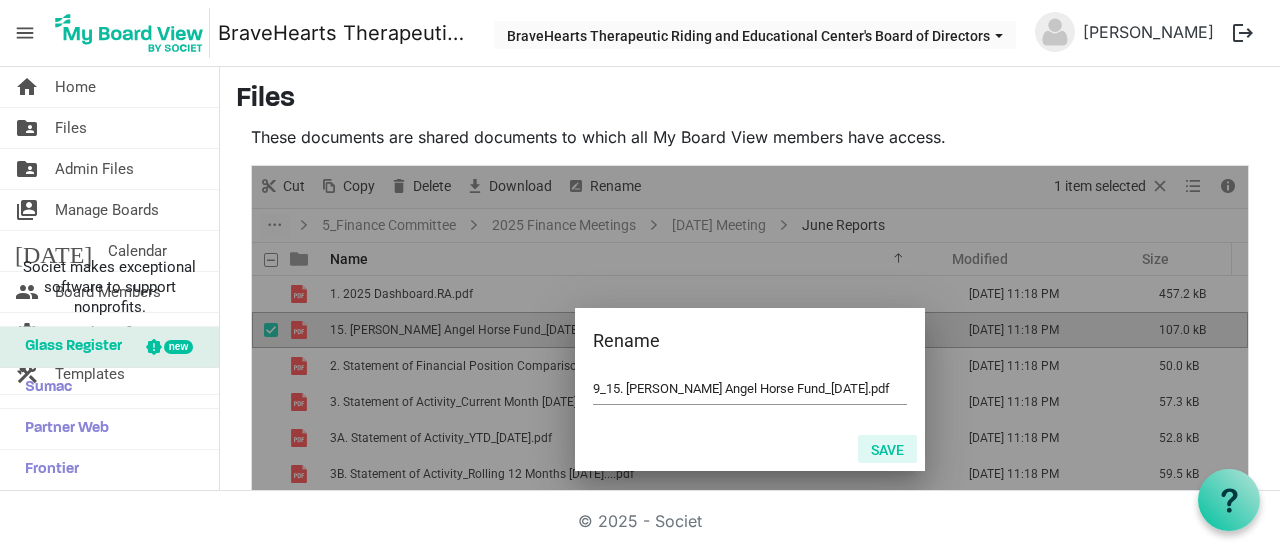 click on "Save" at bounding box center [887, 449] 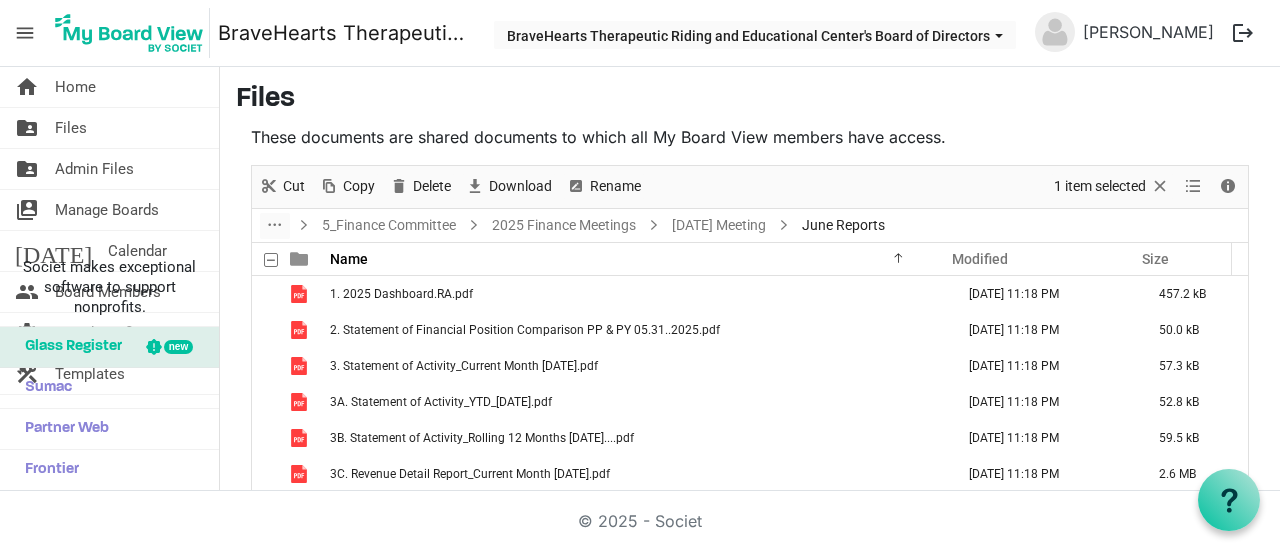 scroll, scrollTop: 236, scrollLeft: 0, axis: vertical 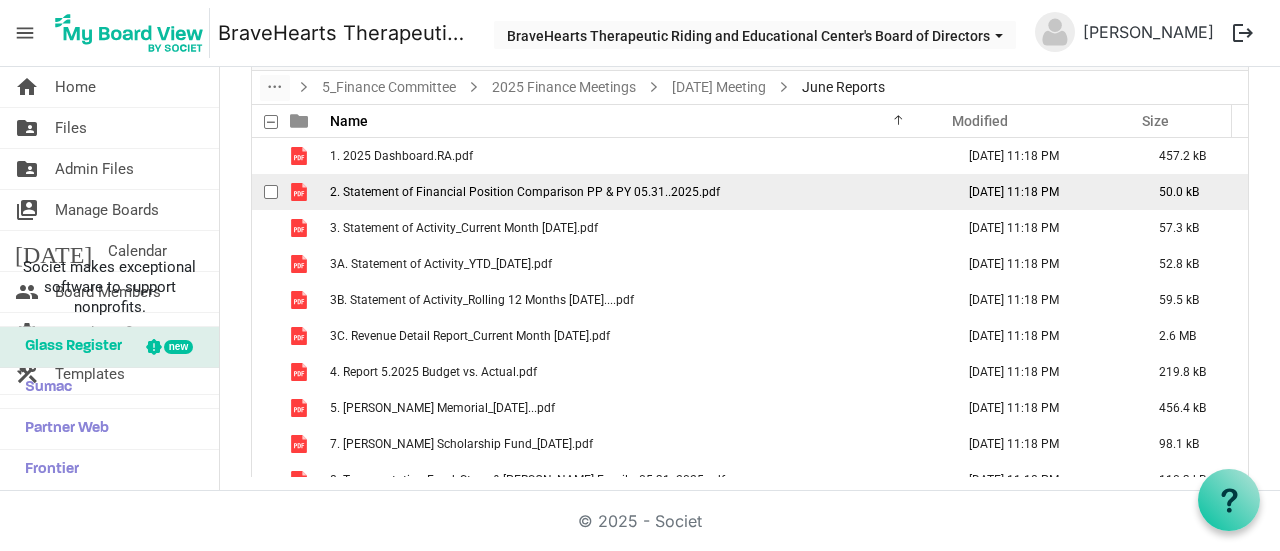 click on "2. Statement of Financial Position Comparison PP & PY 05.31..2025.pdf" at bounding box center (525, 192) 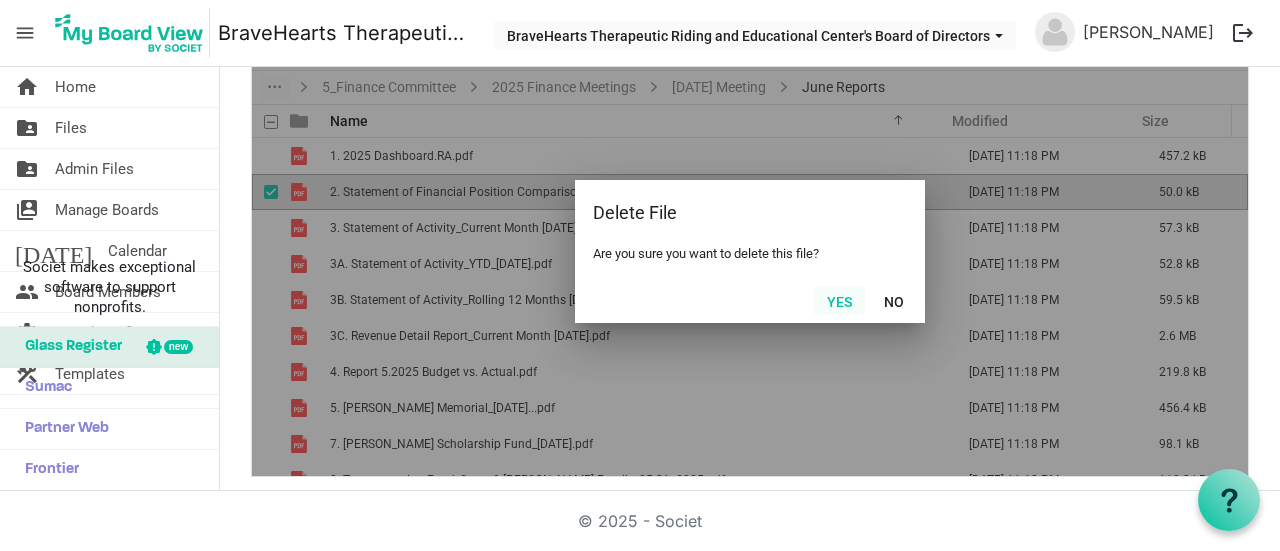 click on "Yes" at bounding box center [839, 301] 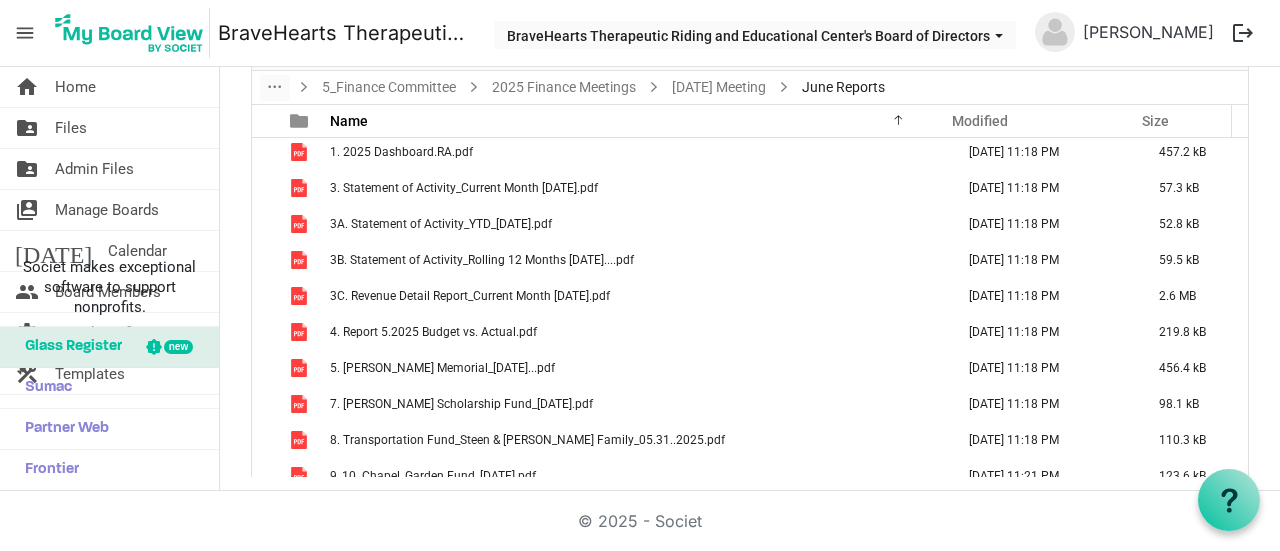 scroll, scrollTop: 0, scrollLeft: 0, axis: both 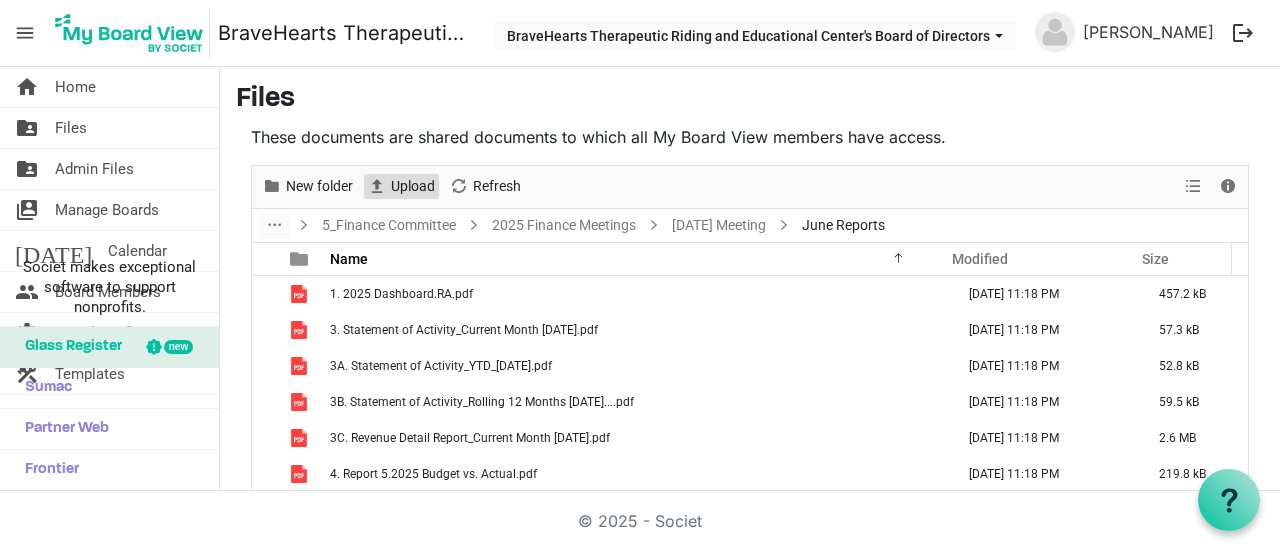 click on "Upload" at bounding box center (413, 186) 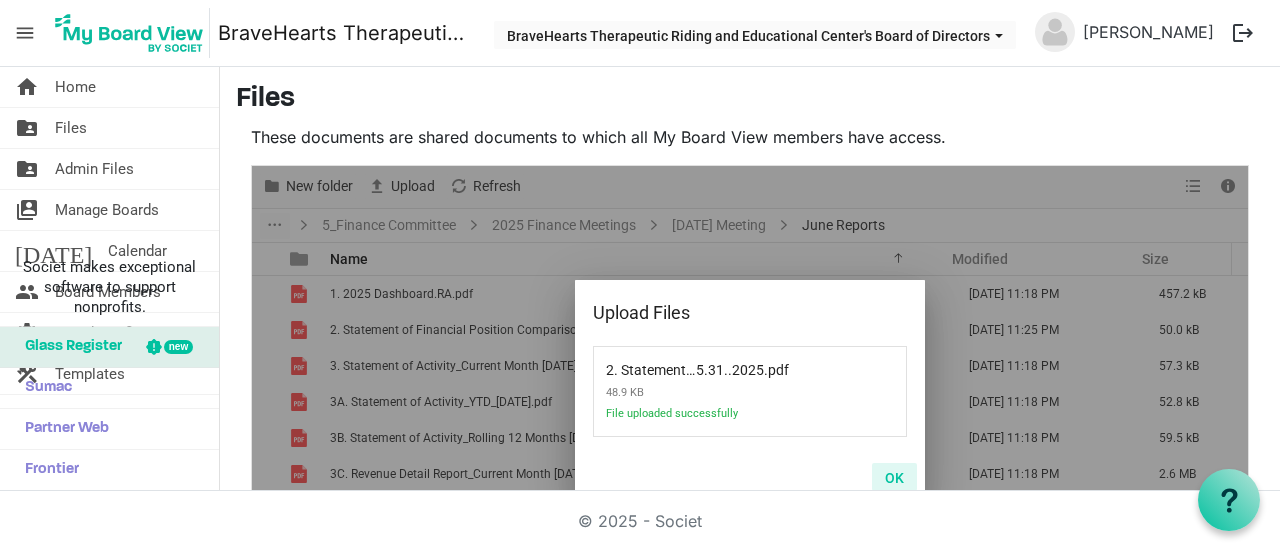 click on "OK" at bounding box center [894, 477] 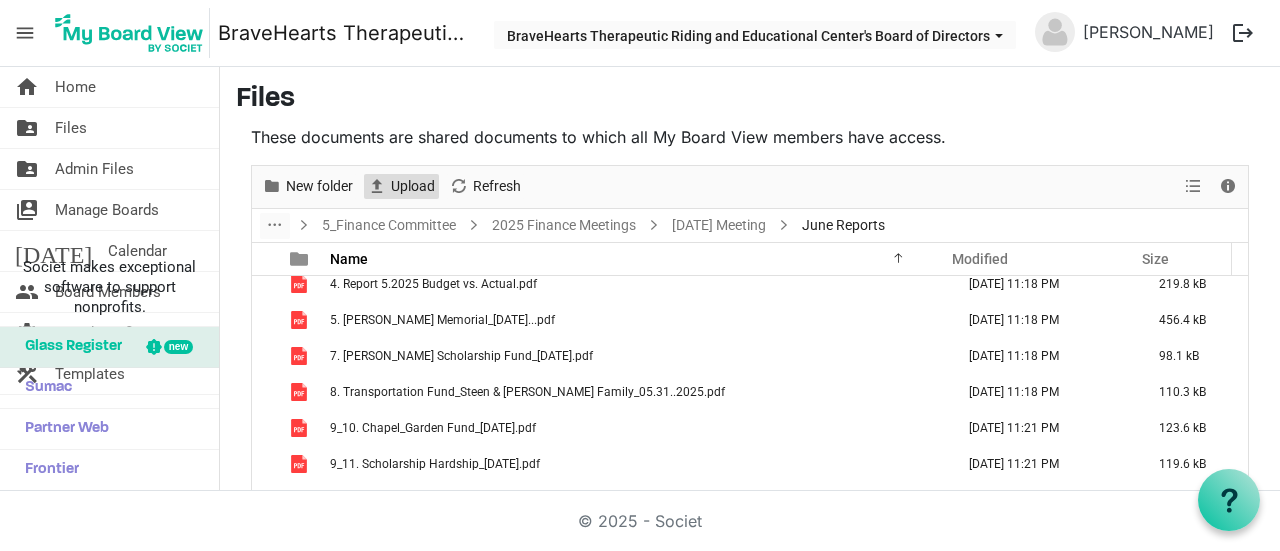scroll, scrollTop: 236, scrollLeft: 0, axis: vertical 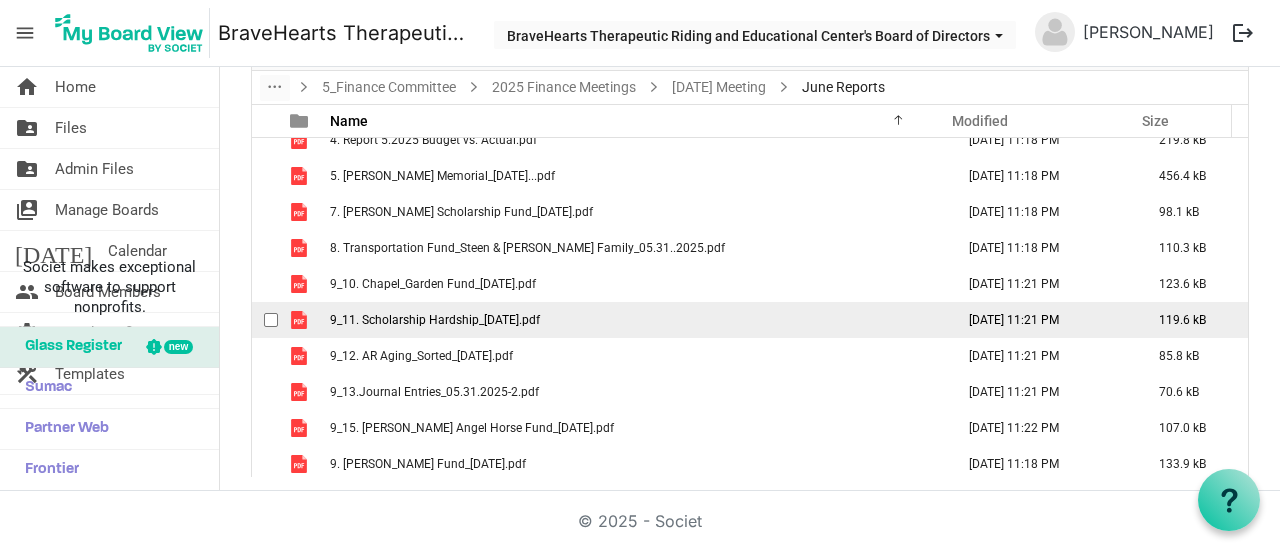 drag, startPoint x: 367, startPoint y: 469, endPoint x: 498, endPoint y: 329, distance: 191.73158 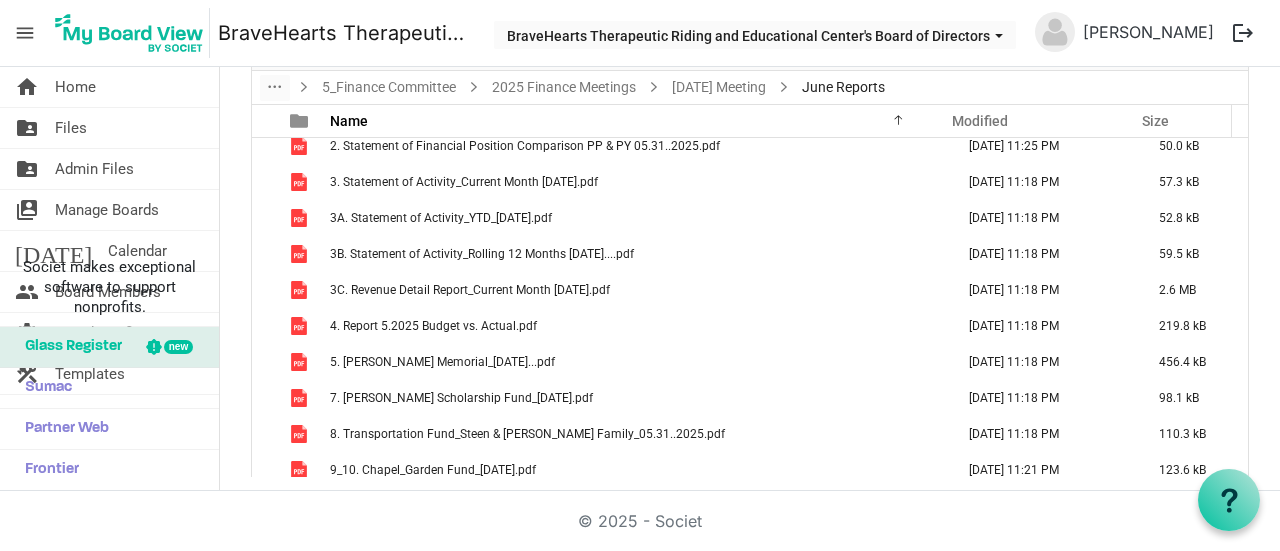 scroll, scrollTop: 0, scrollLeft: 0, axis: both 